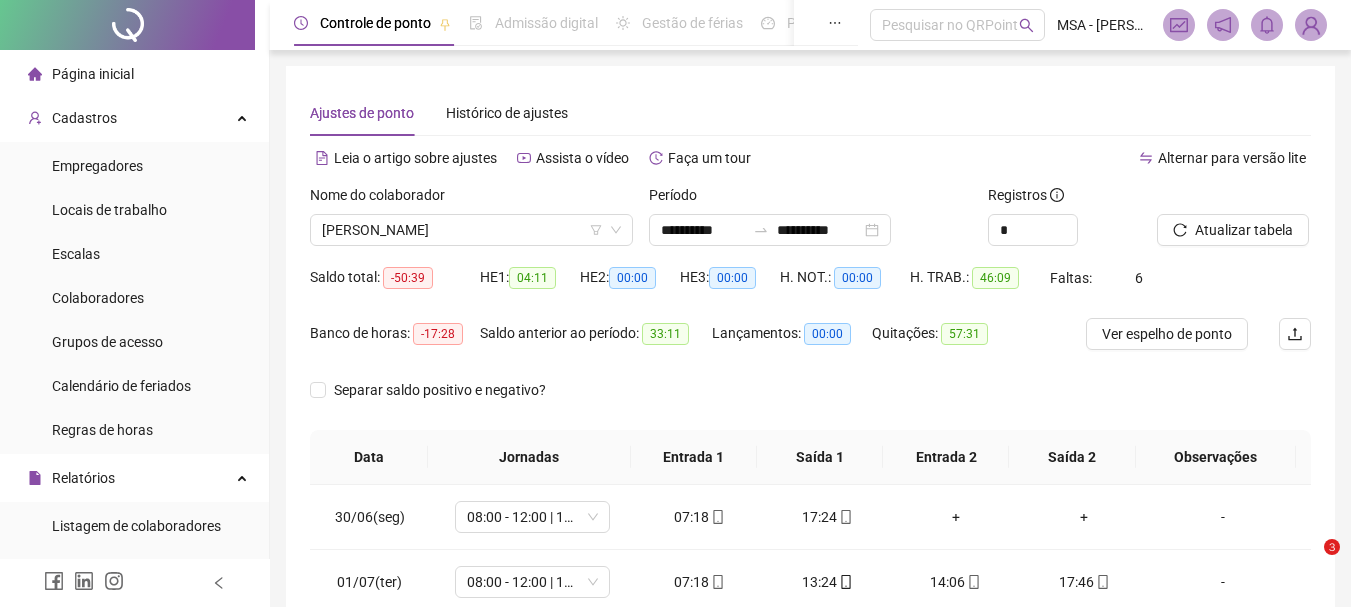 scroll, scrollTop: 12, scrollLeft: 0, axis: vertical 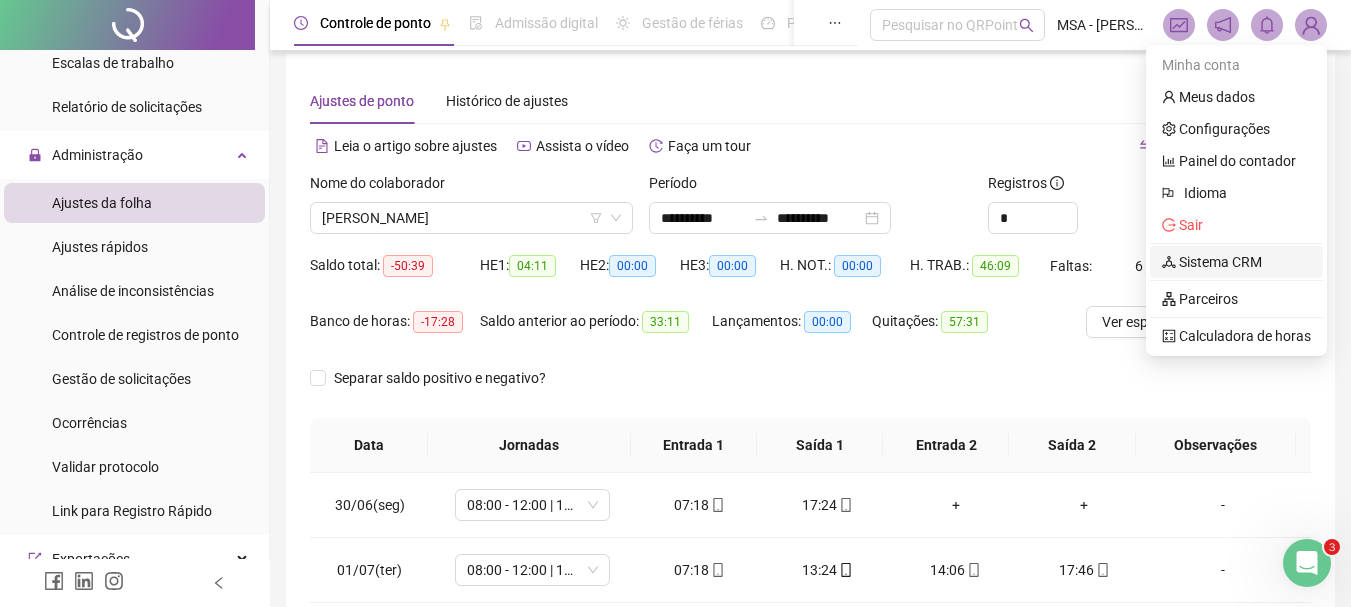 click on "Sistema CRM" at bounding box center [1212, 262] 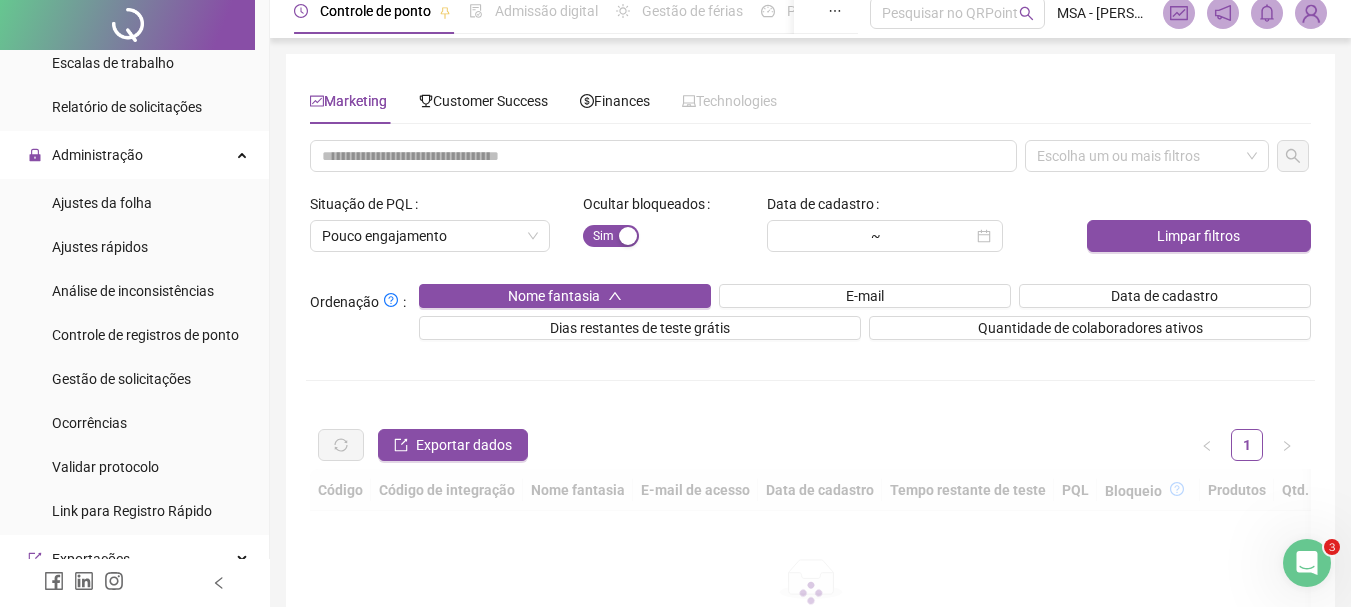 scroll, scrollTop: 0, scrollLeft: 0, axis: both 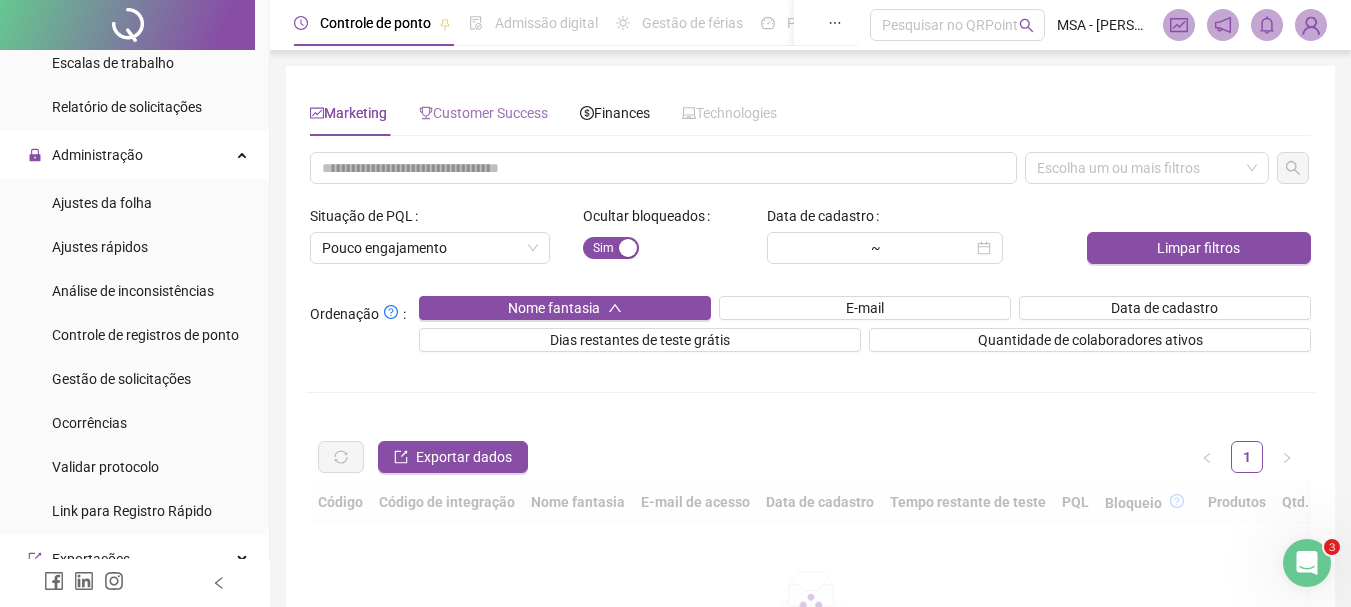 click on "Customer Success" at bounding box center [483, 113] 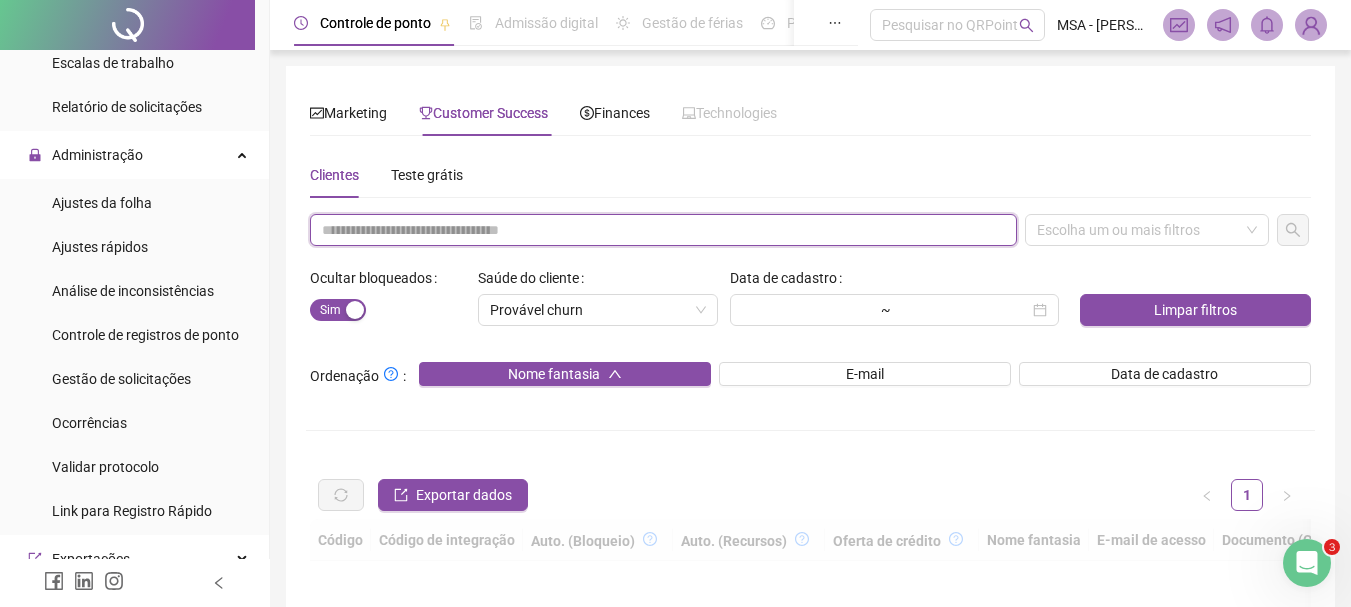 click at bounding box center (663, 230) 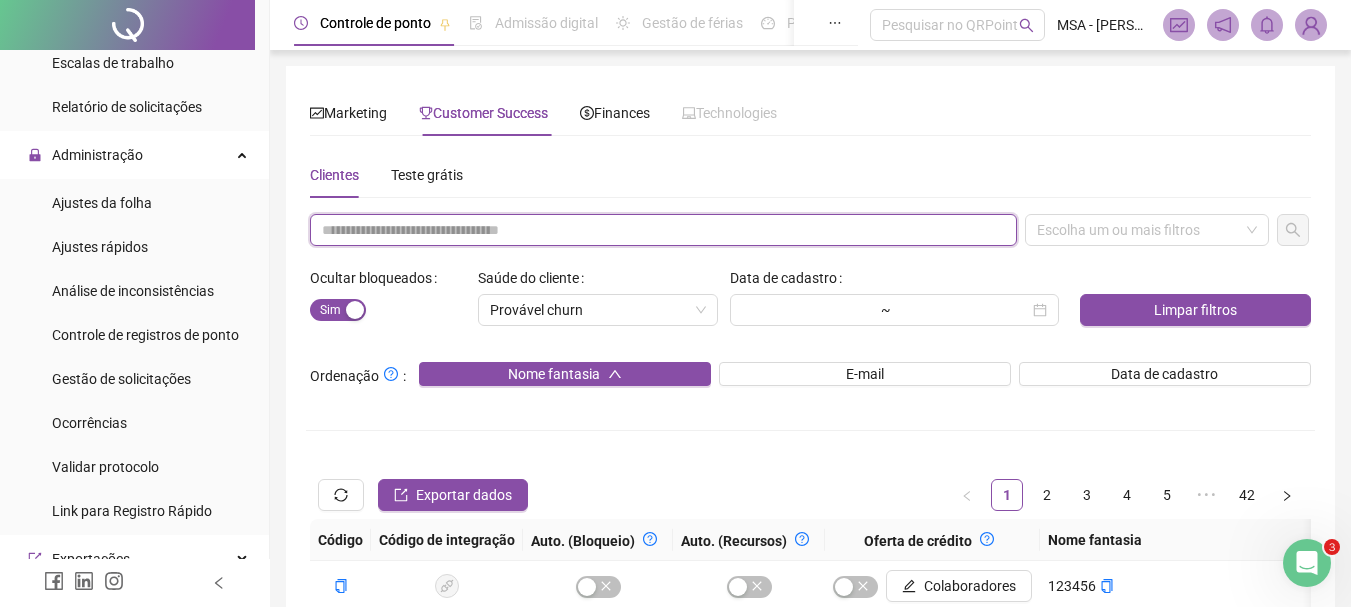 paste on "**********" 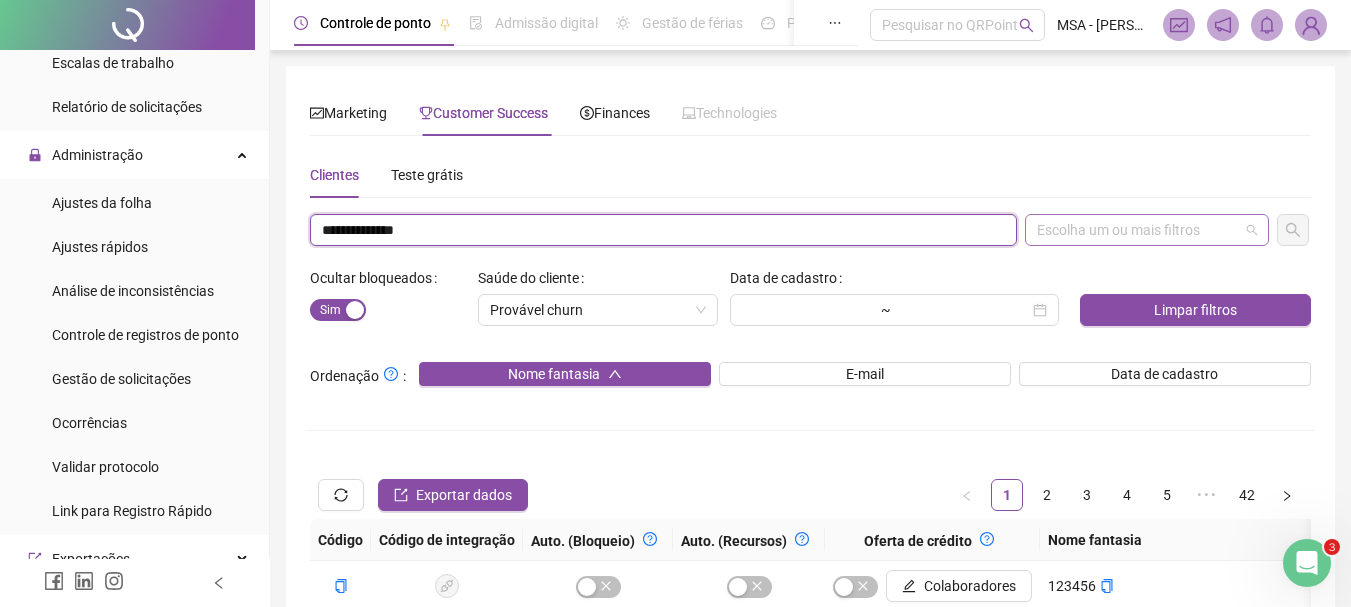 click at bounding box center [1136, 230] 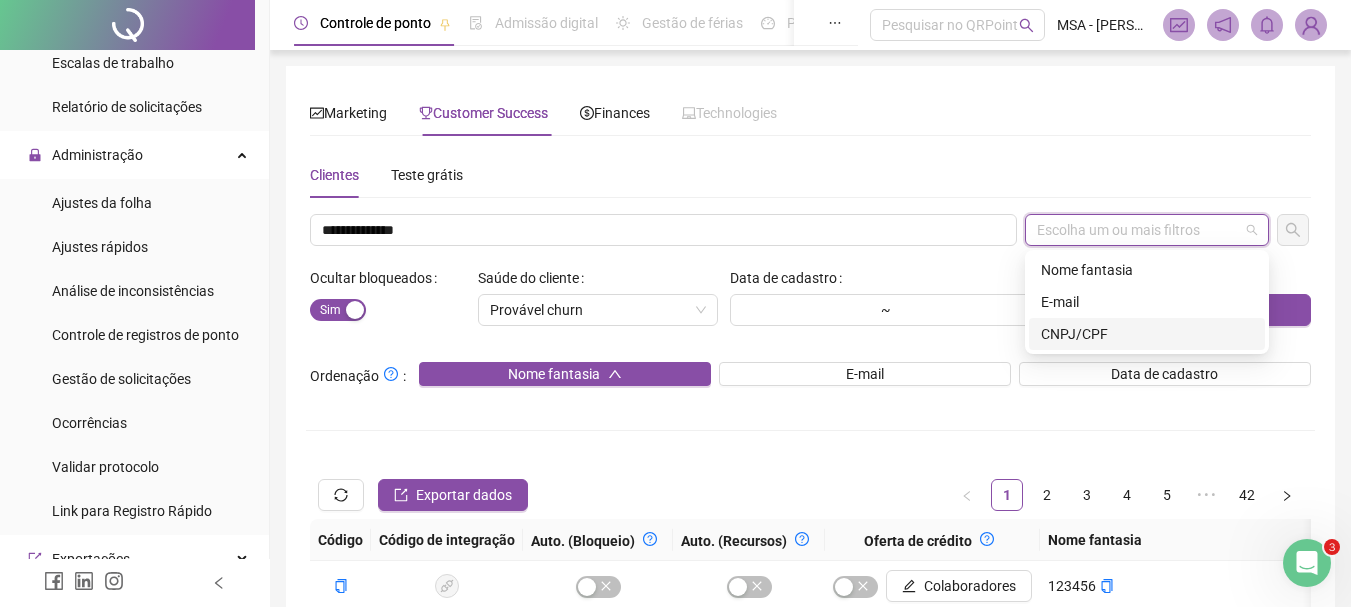 click on "CNPJ/CPF" at bounding box center (1147, 334) 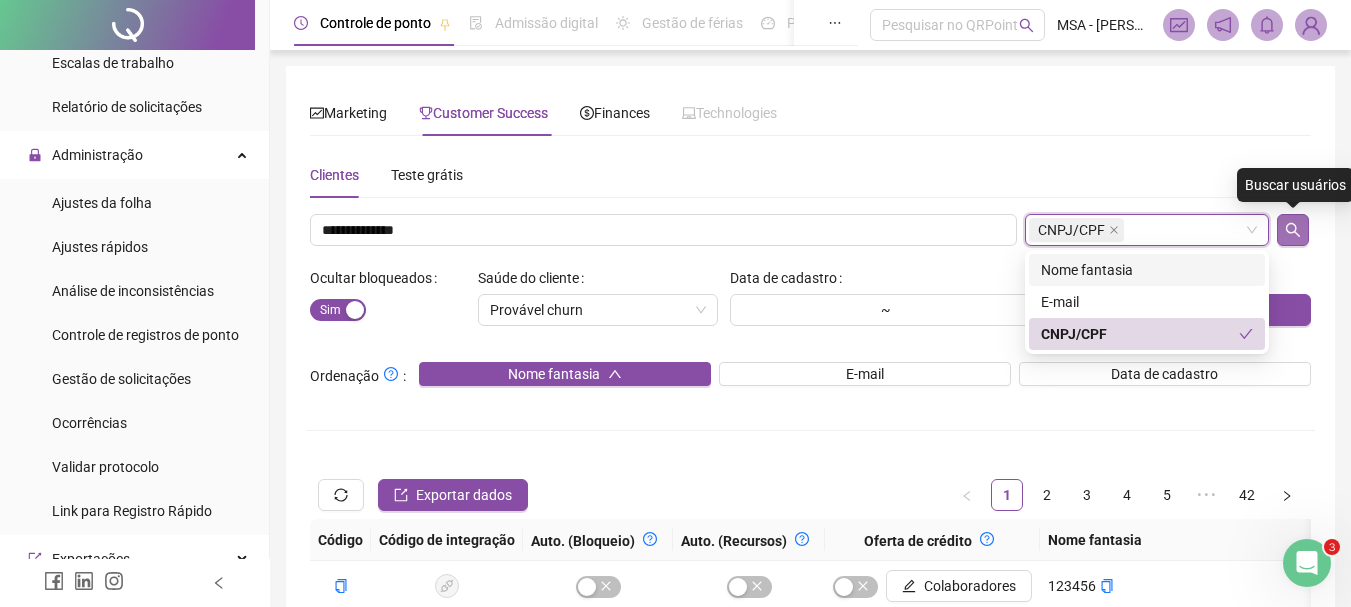 click at bounding box center (1293, 230) 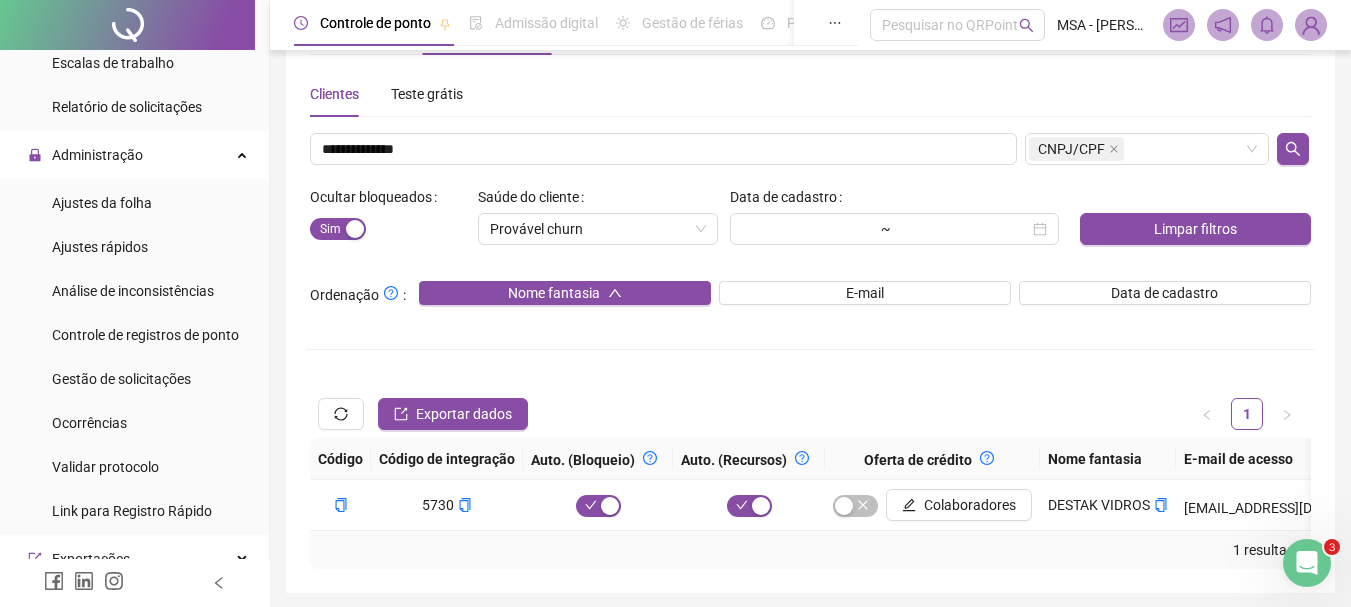 scroll, scrollTop: 168, scrollLeft: 0, axis: vertical 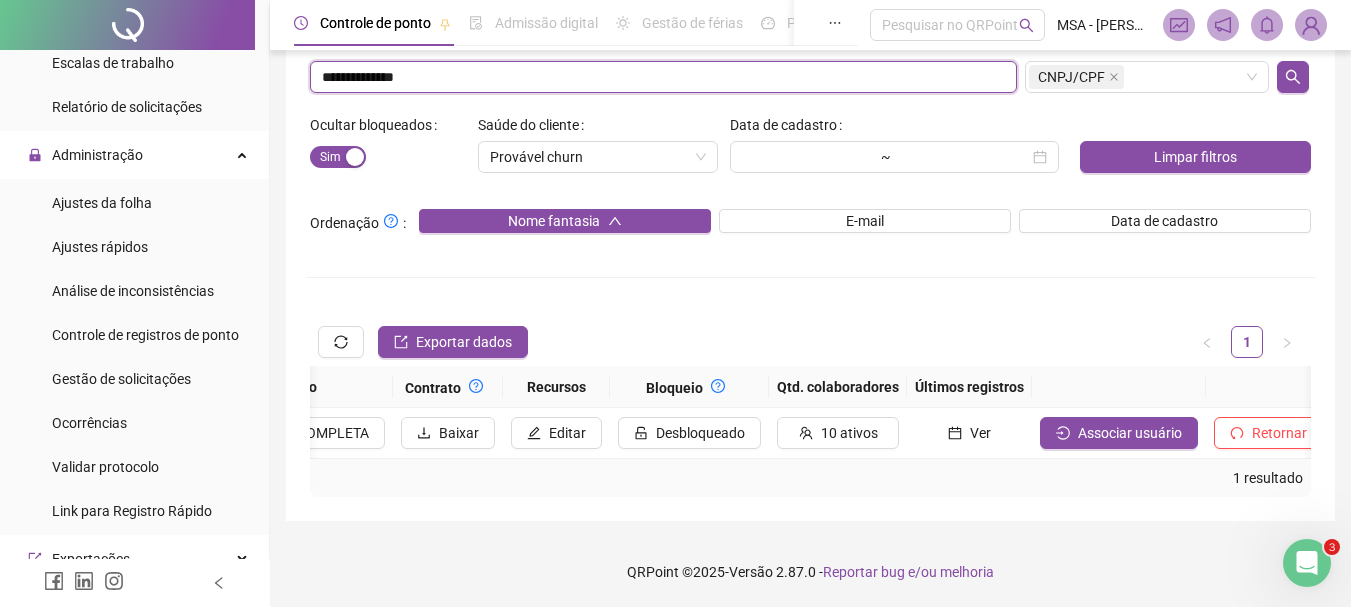 click on "**********" at bounding box center (663, 77) 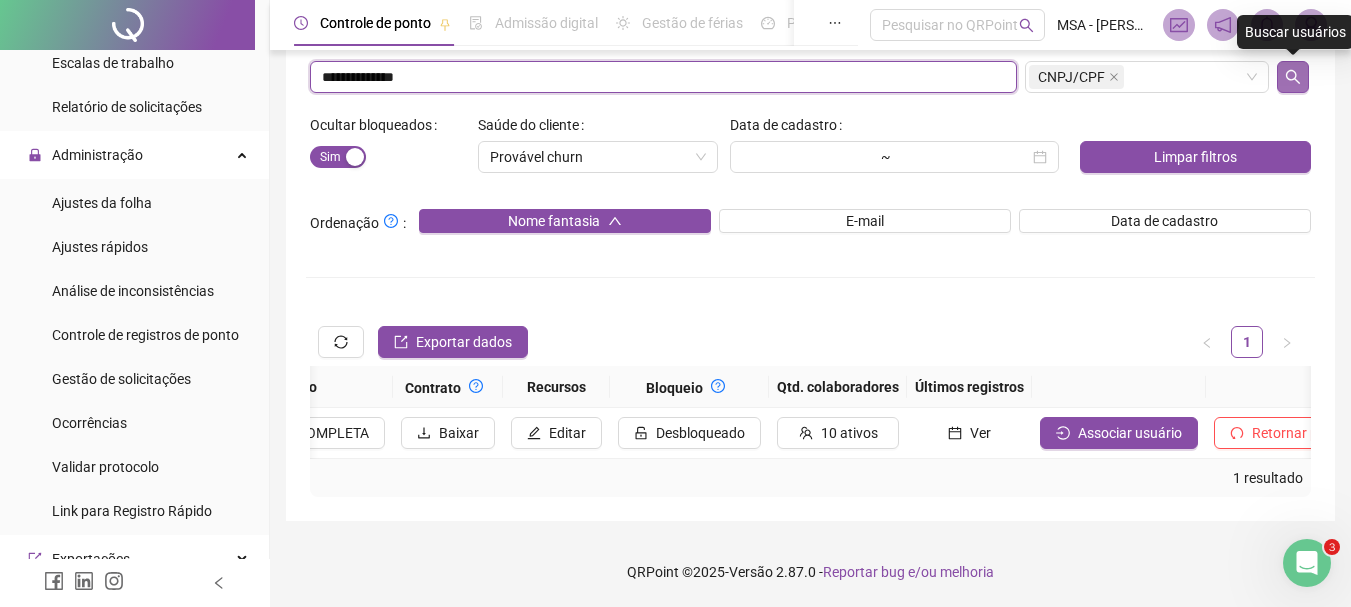 type on "**********" 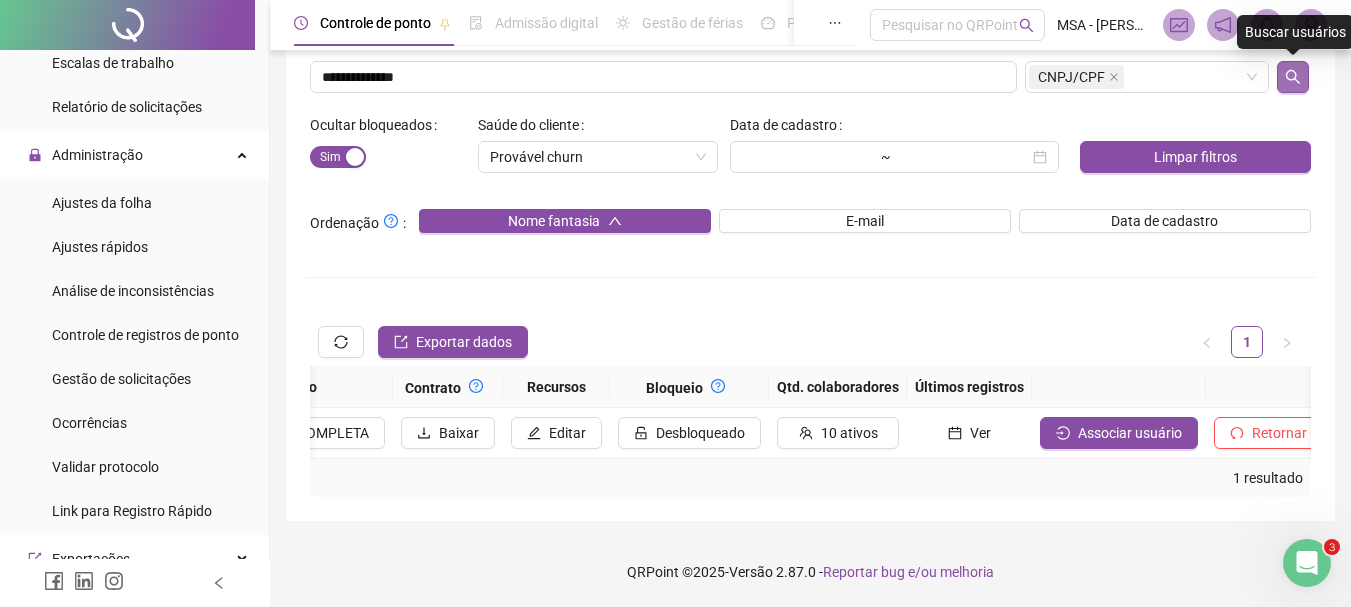 click at bounding box center (1293, 77) 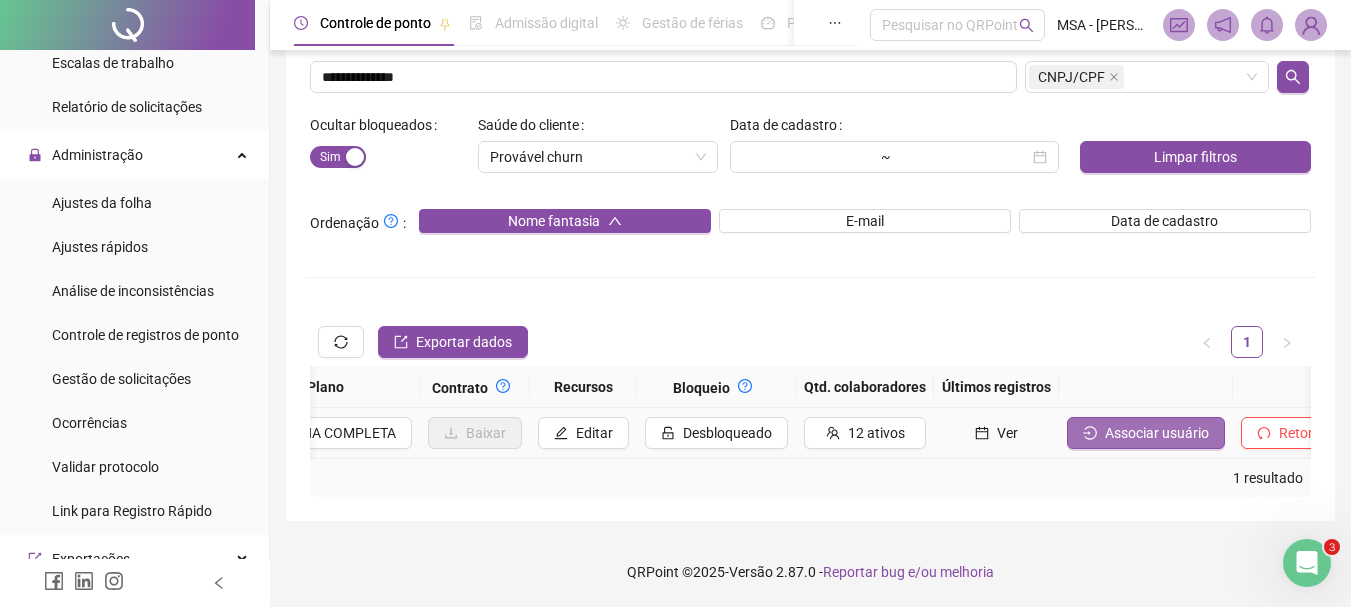 click on "Associar usuário" at bounding box center [1146, 433] 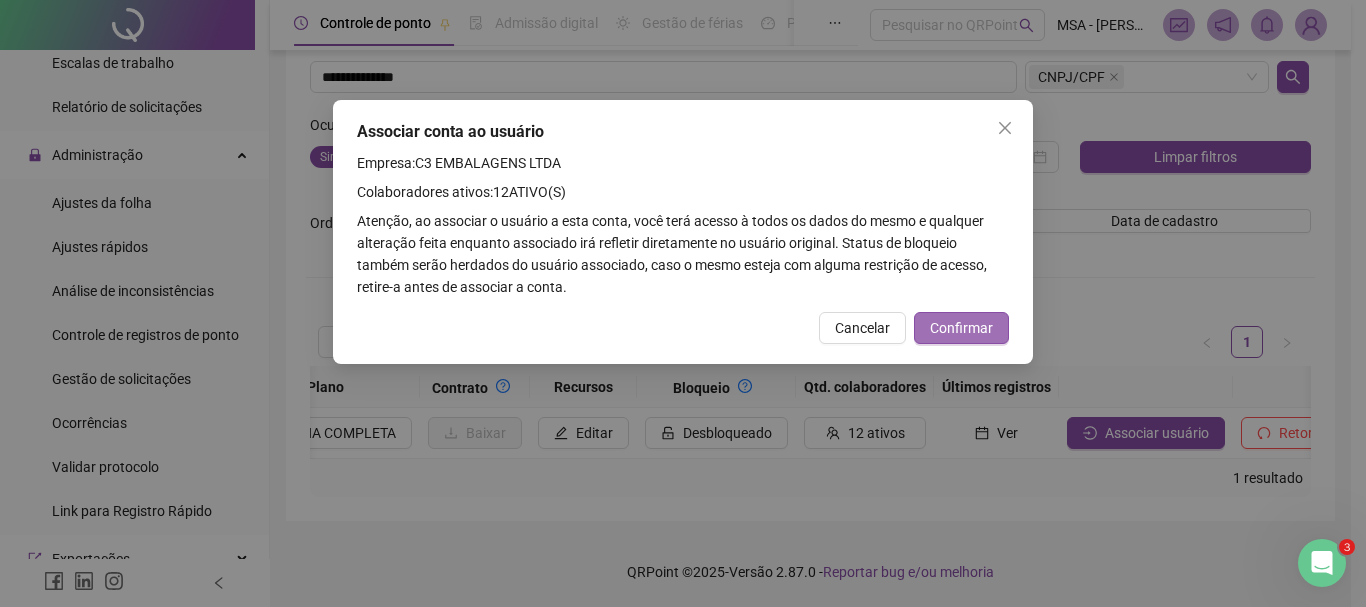 click on "Confirmar" at bounding box center (961, 328) 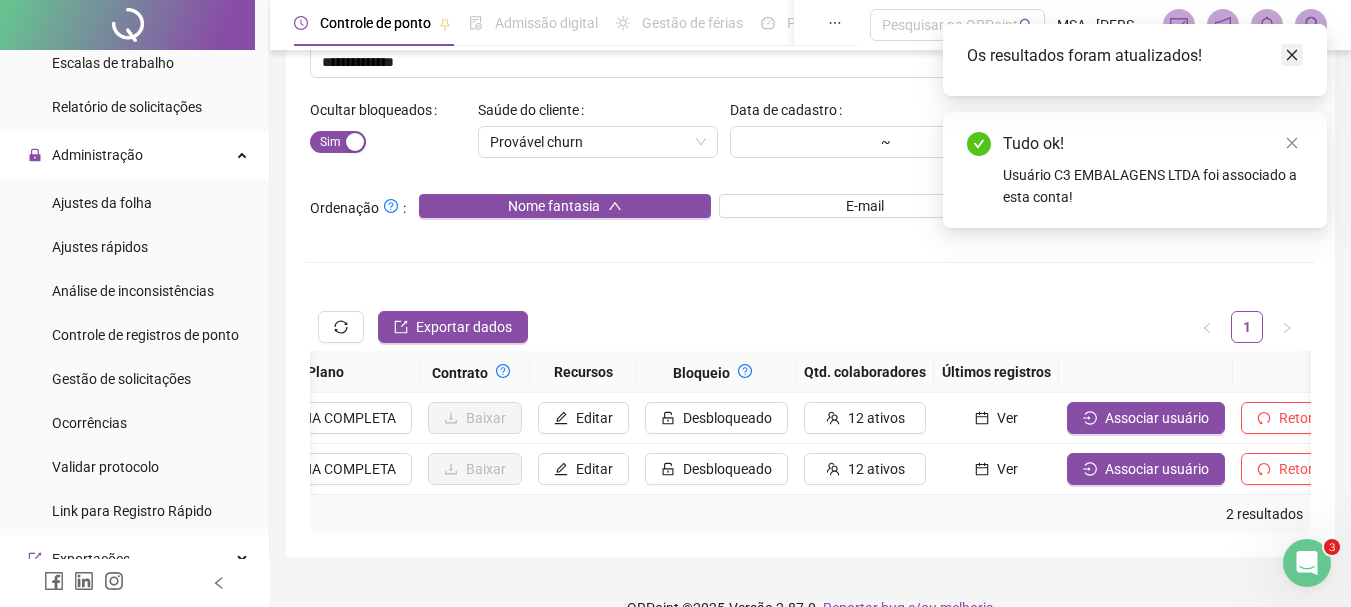 click on "Os resultados foram atualizados!" at bounding box center (1135, 60) 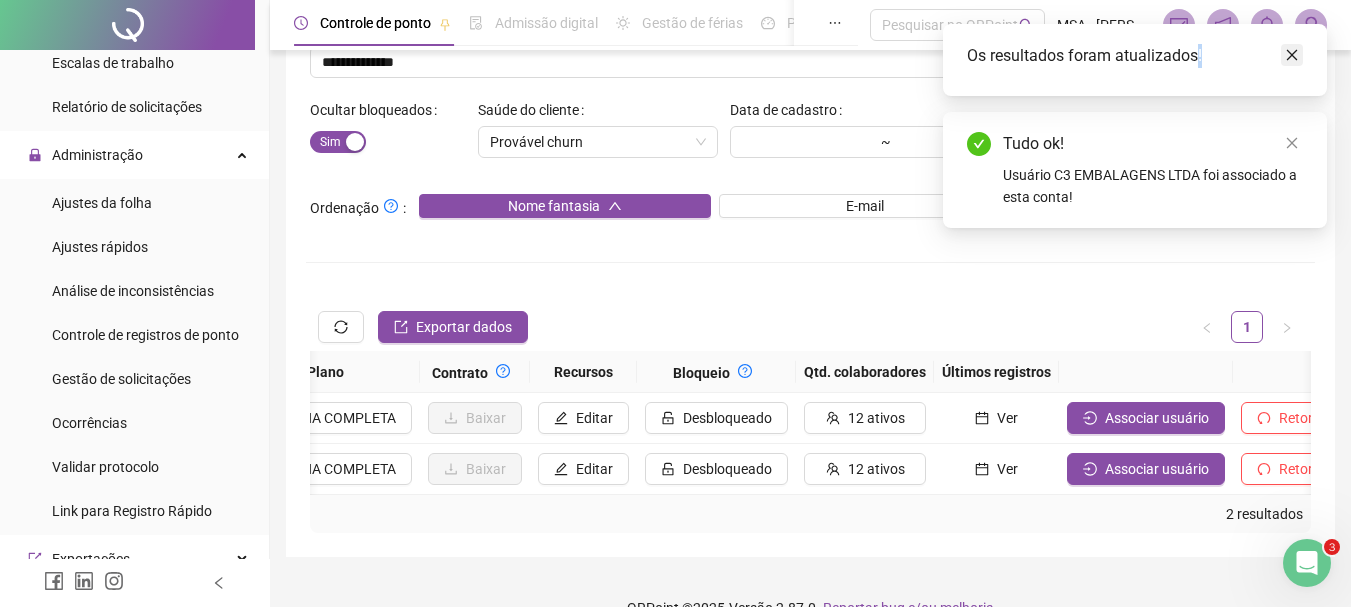 click at bounding box center (1292, 55) 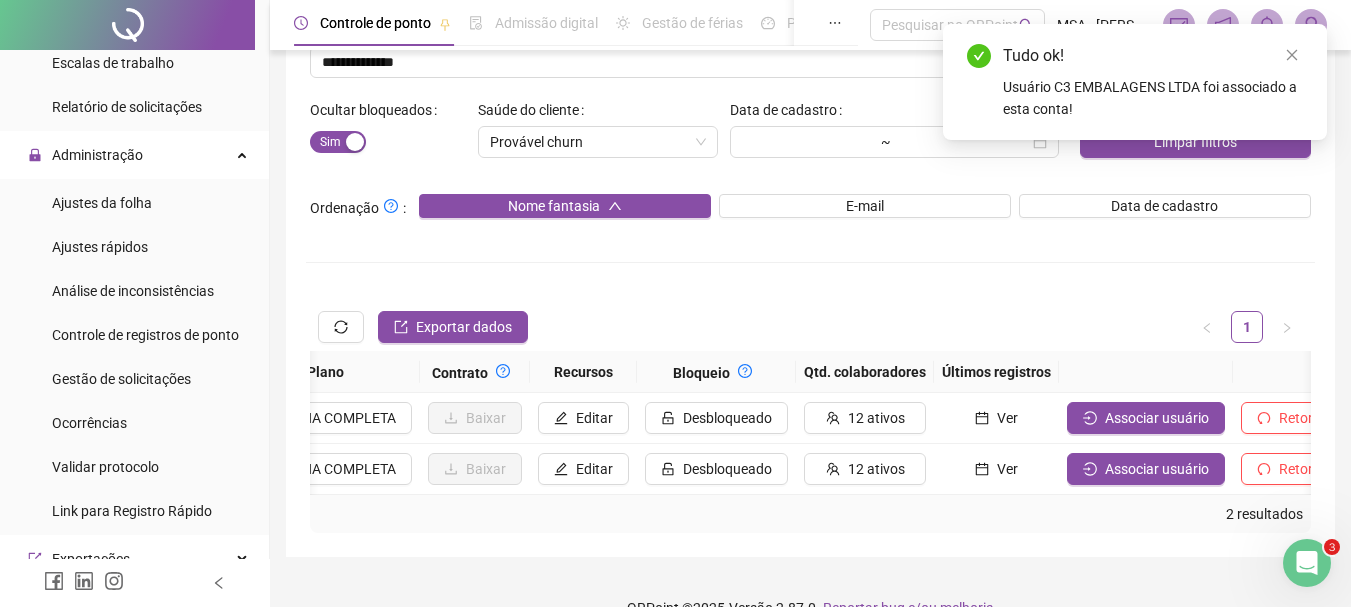 click at bounding box center [1292, 55] 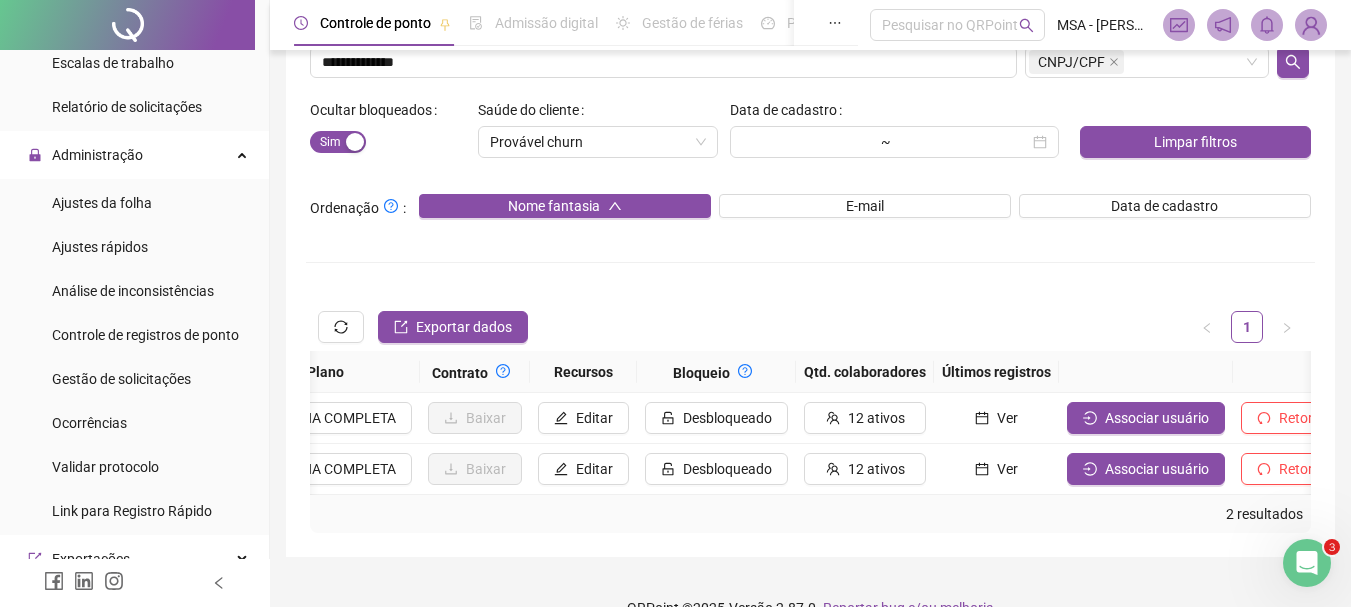 click at bounding box center (1311, 25) 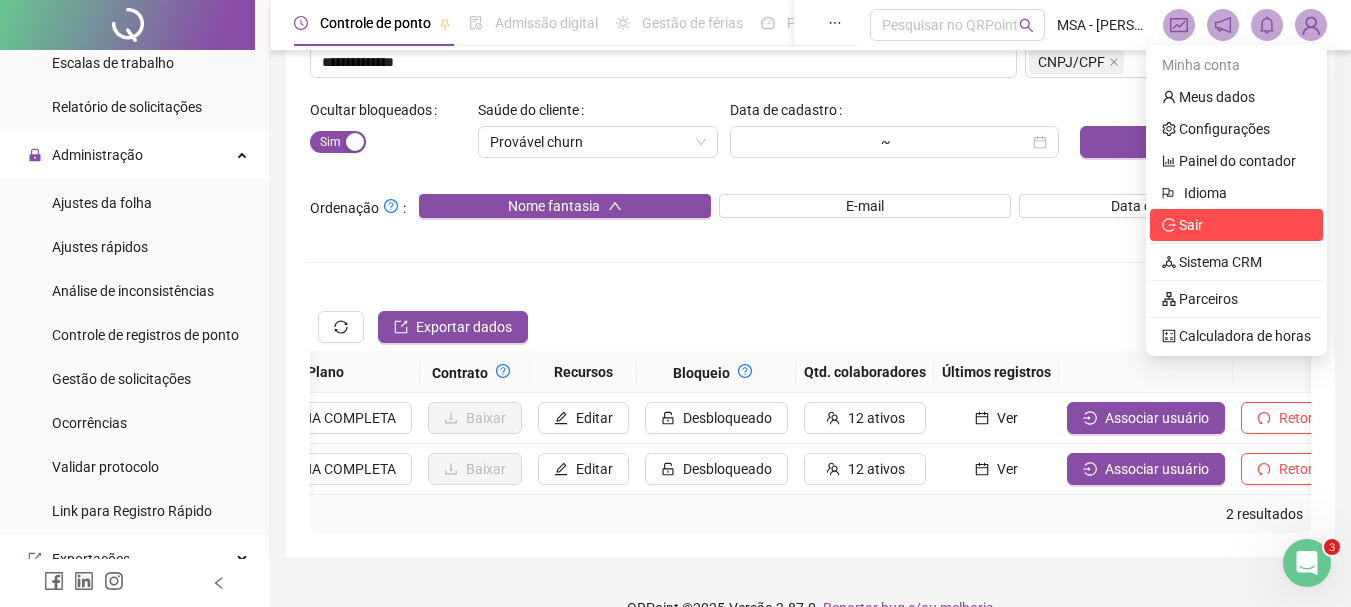 click on "Sair" at bounding box center (1236, 225) 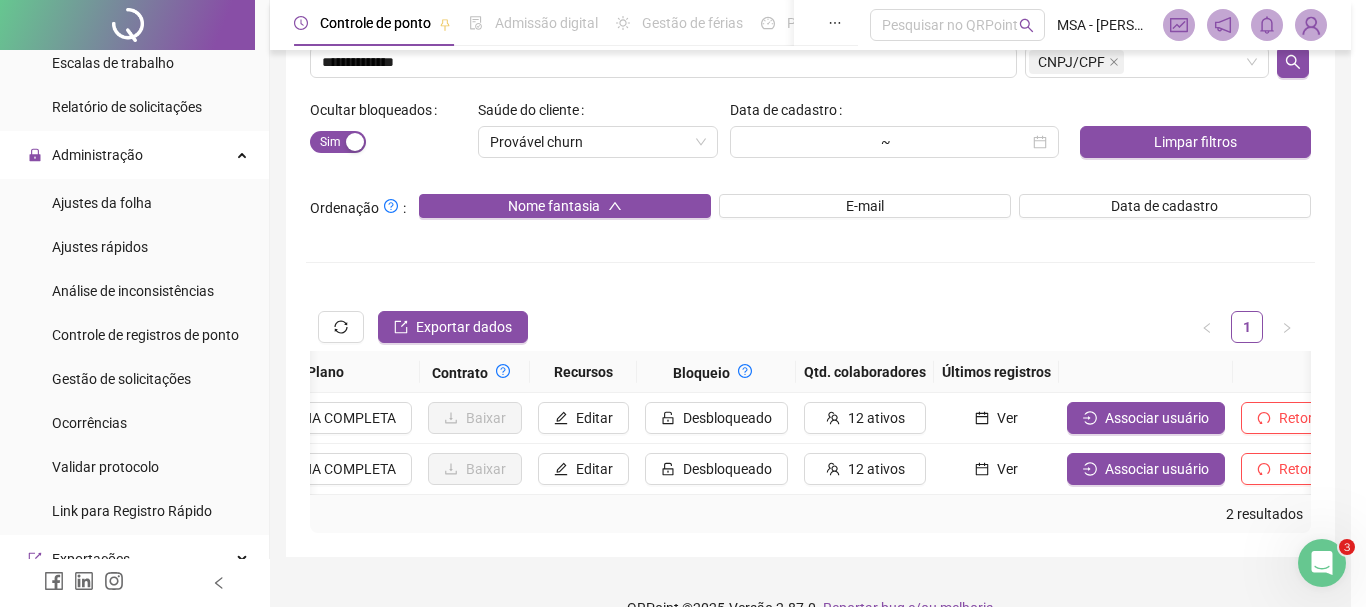 type 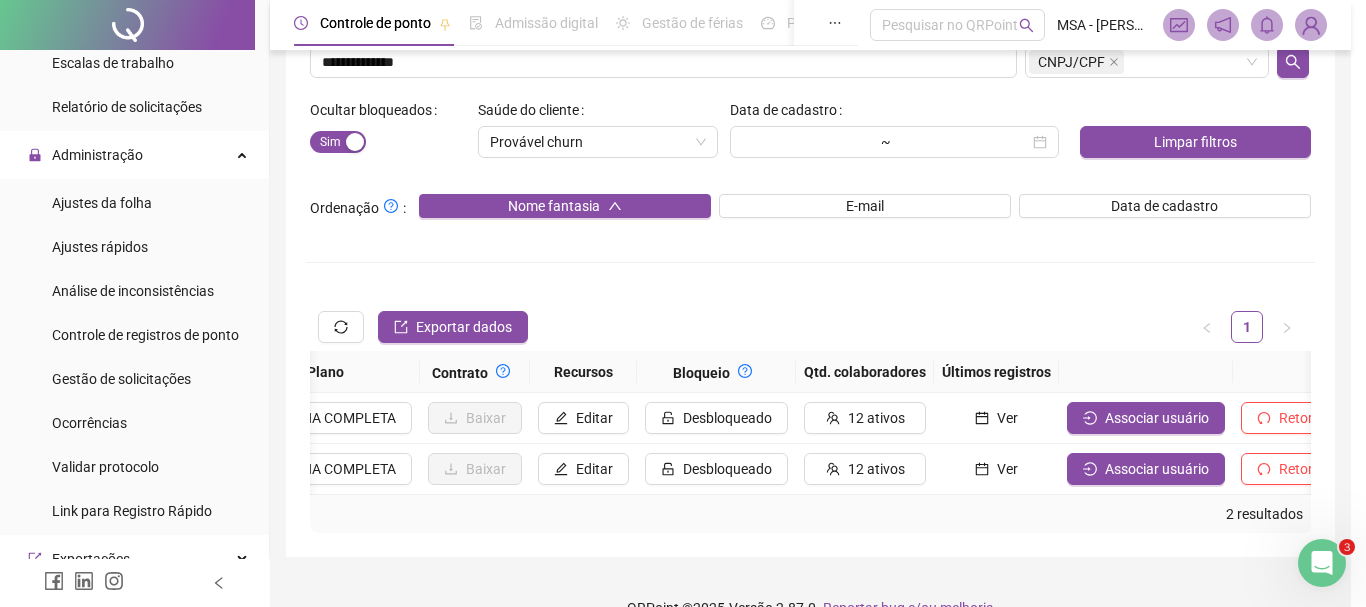 click on "Sim" at bounding box center [839, 202] 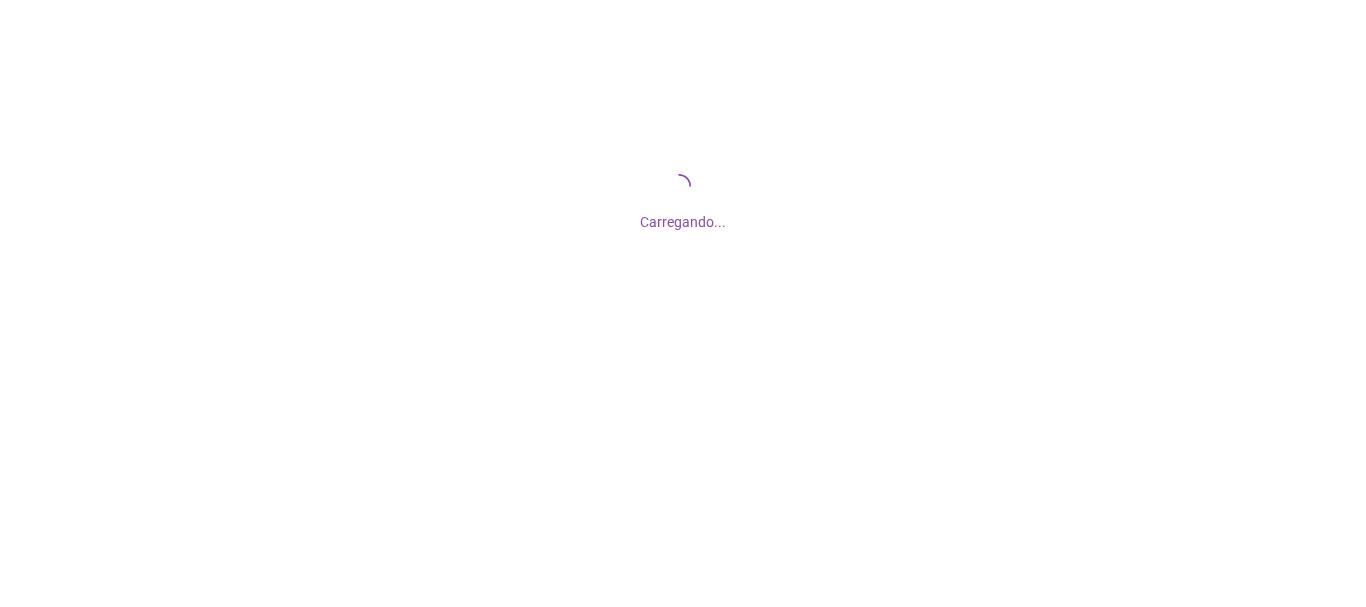 scroll, scrollTop: 0, scrollLeft: 0, axis: both 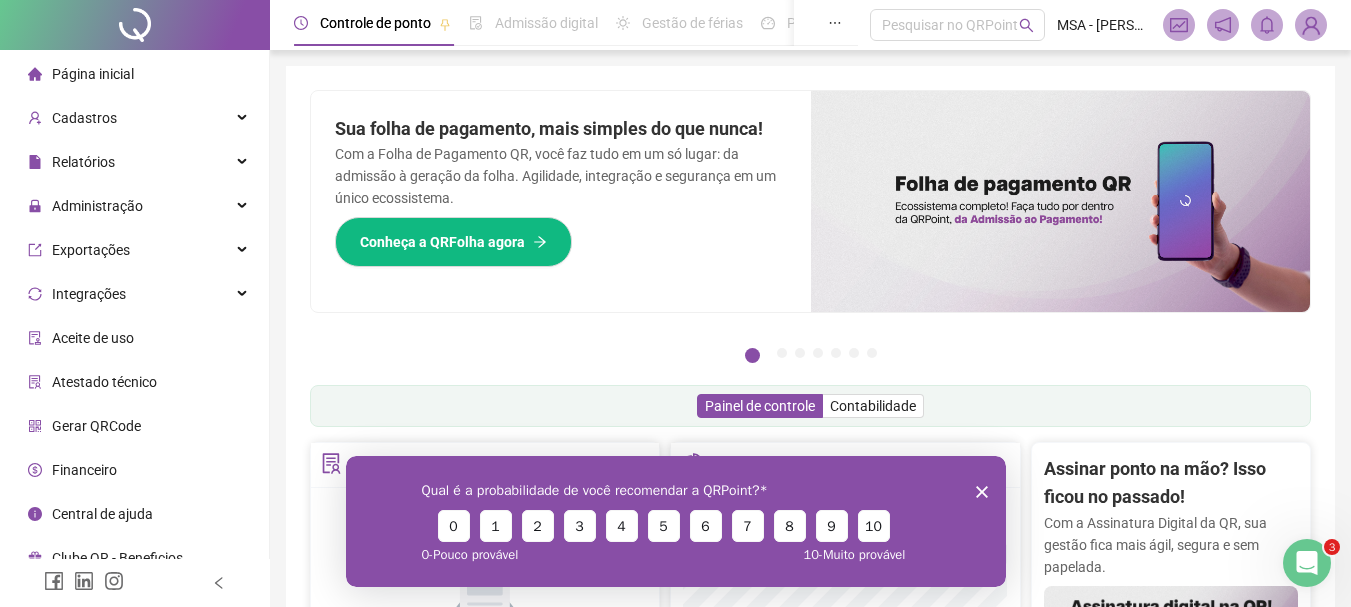 click 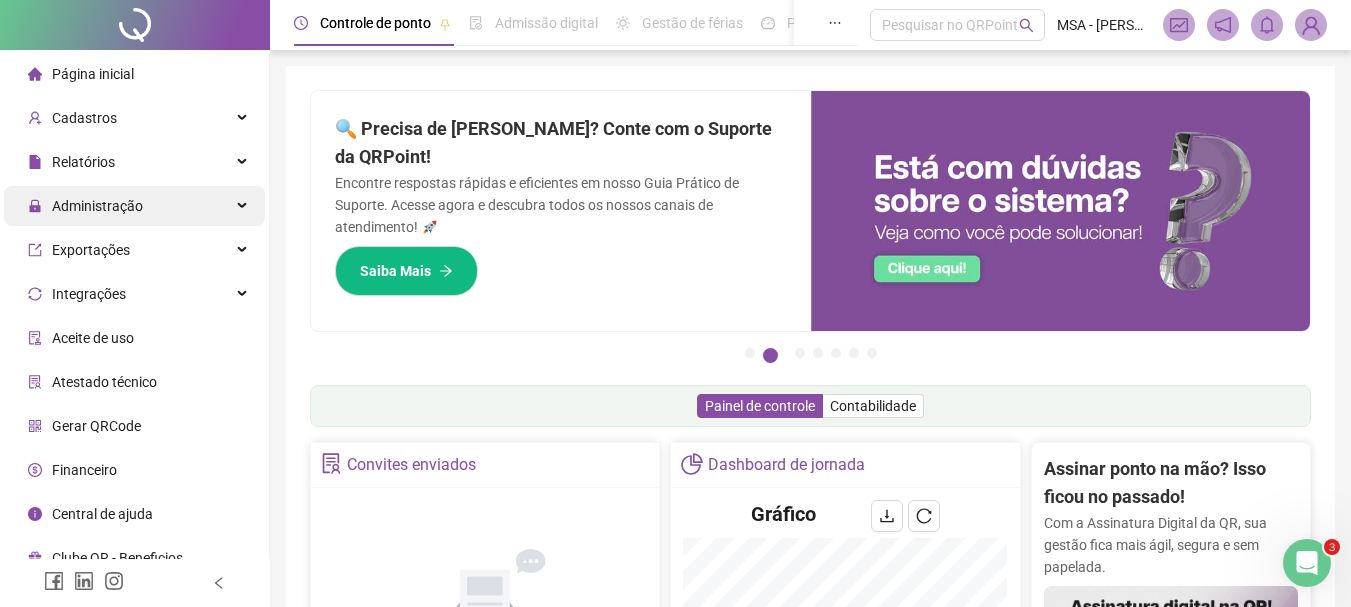 click on "Administração" at bounding box center (134, 206) 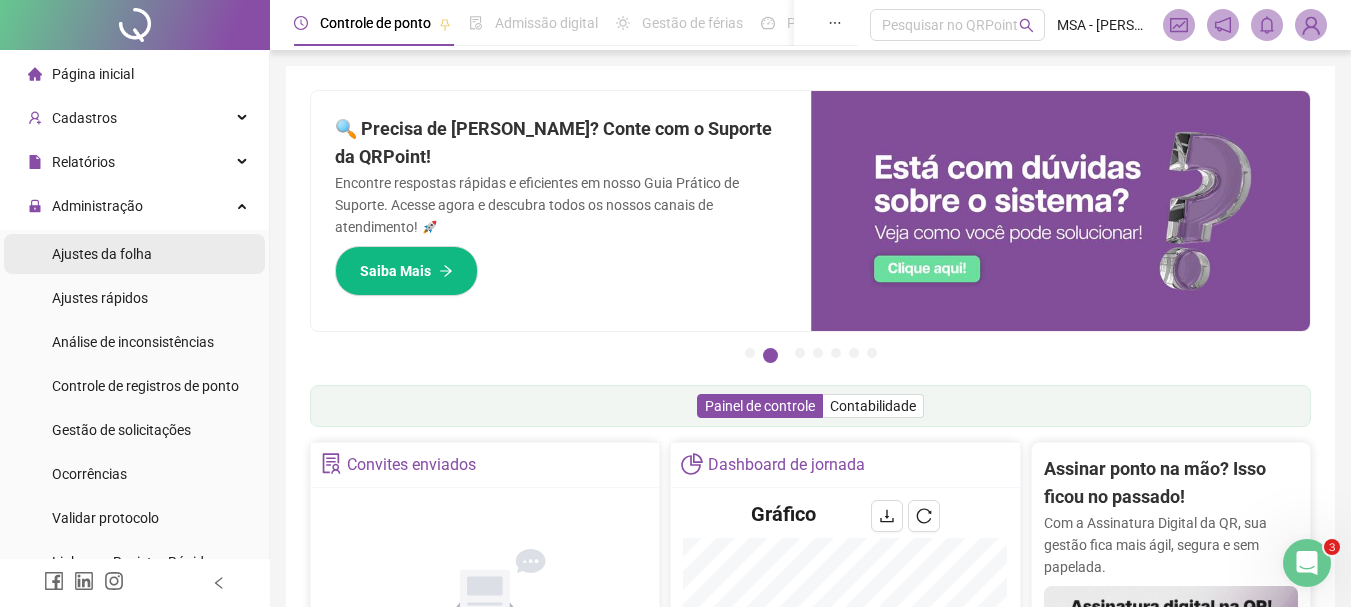 click on "Ajustes da folha" at bounding box center [134, 254] 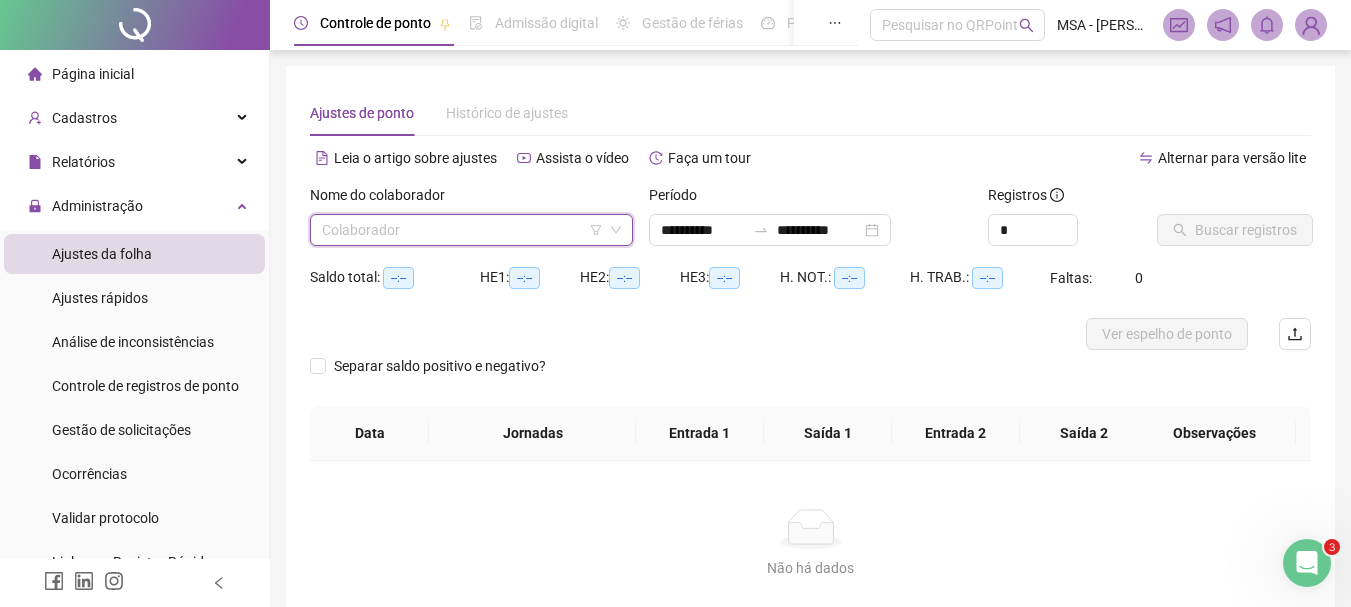 click at bounding box center (465, 230) 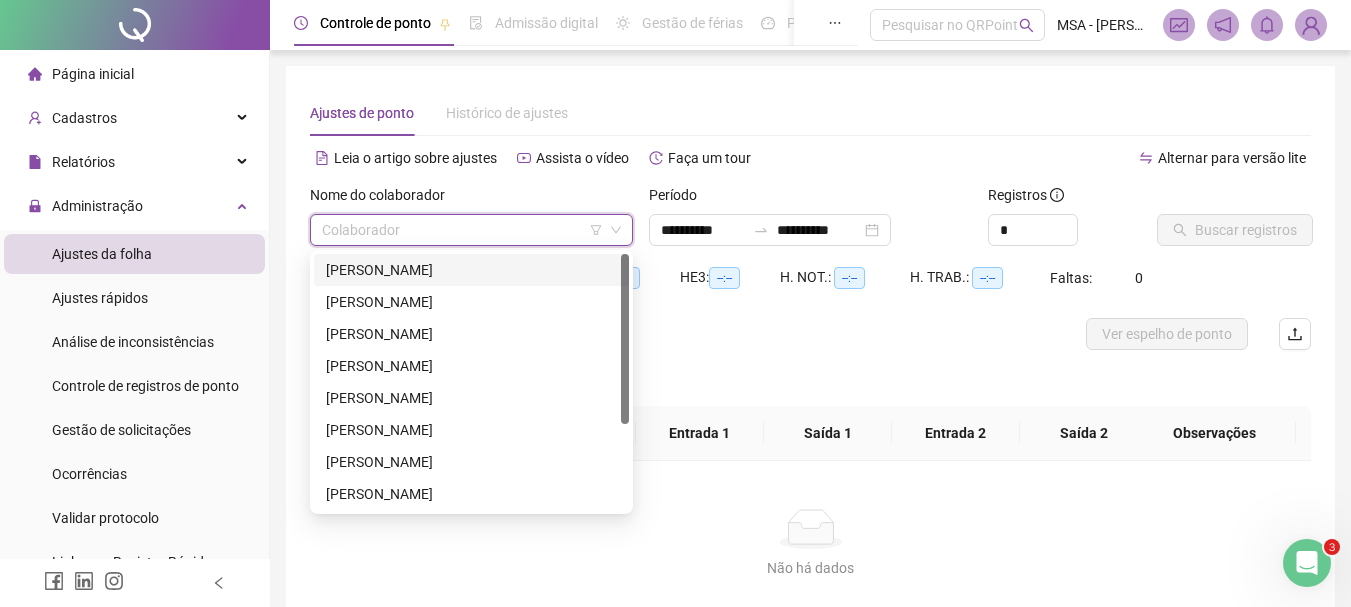 click on "EDUARDO SANTOS SACRAMENO" at bounding box center (471, 270) 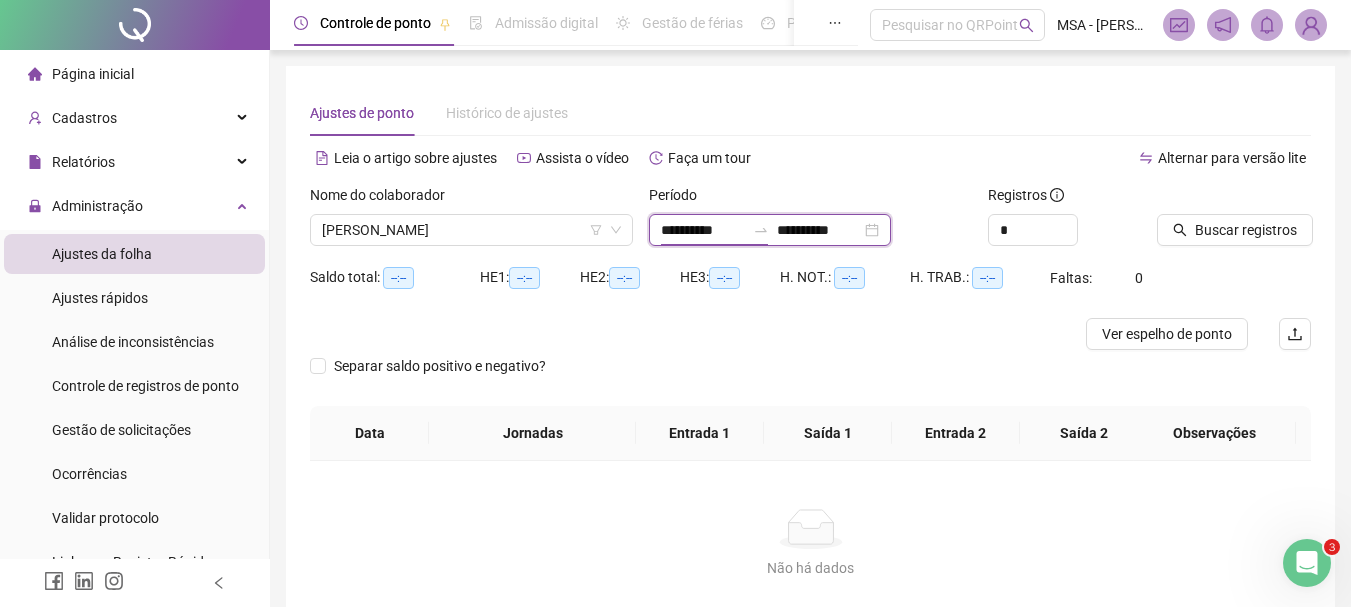 click on "**********" at bounding box center [703, 230] 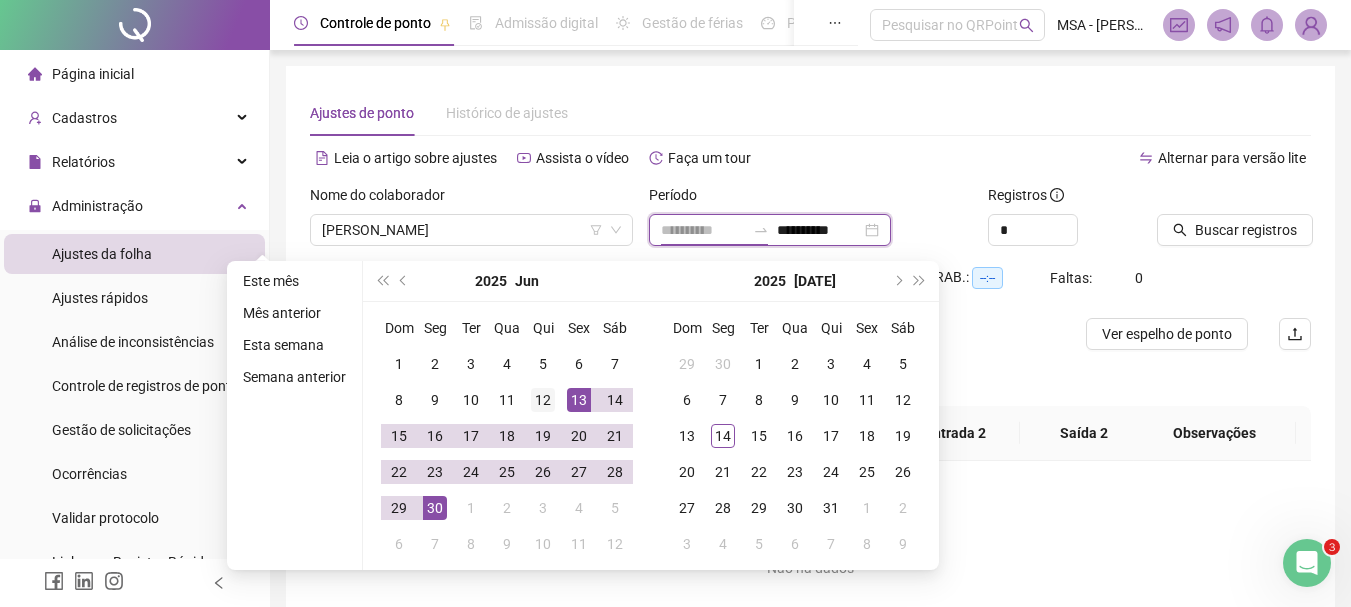 type on "**********" 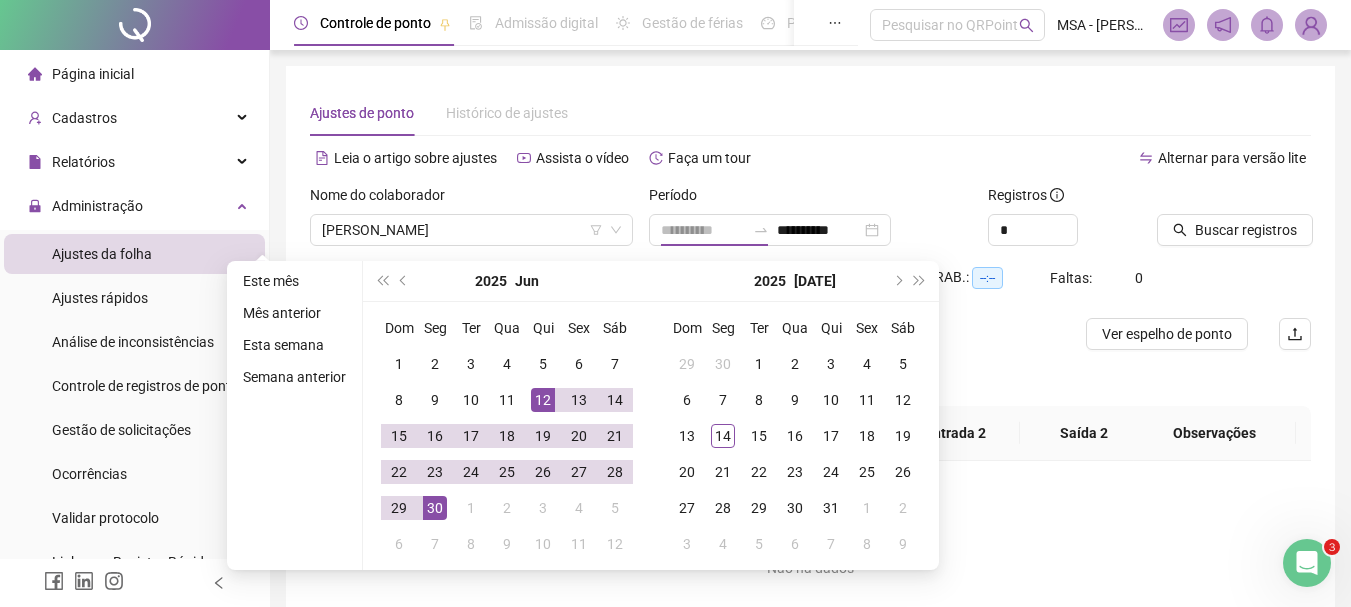 click on "12" at bounding box center (543, 400) 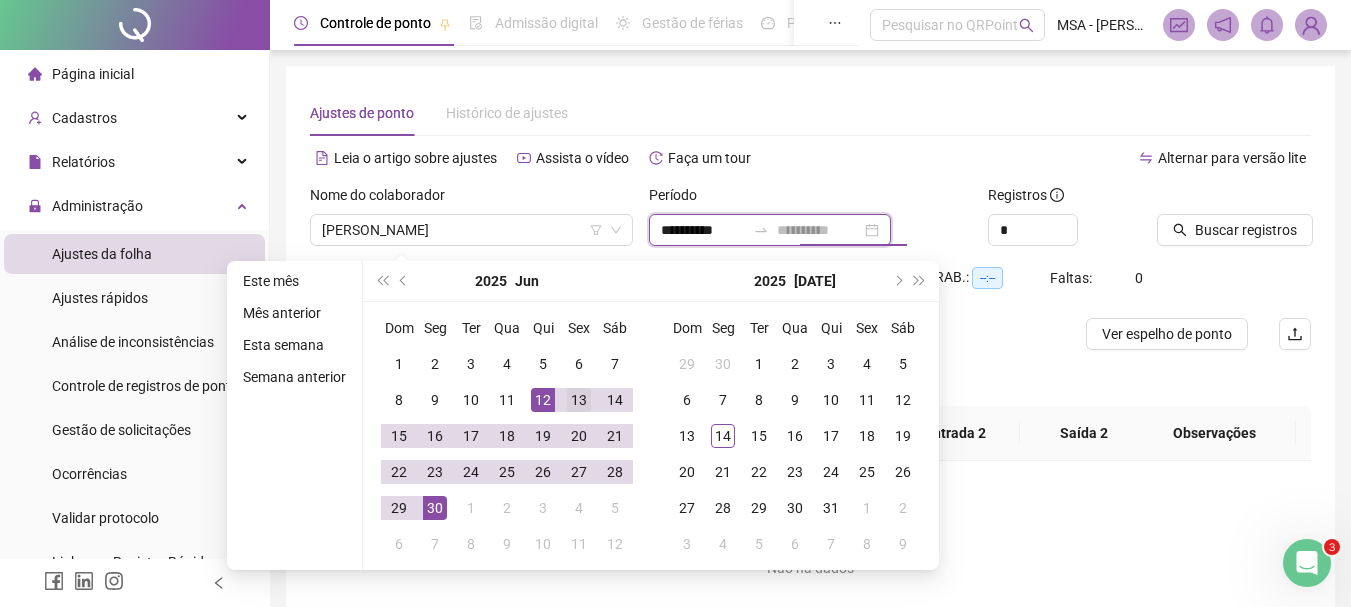 type on "**********" 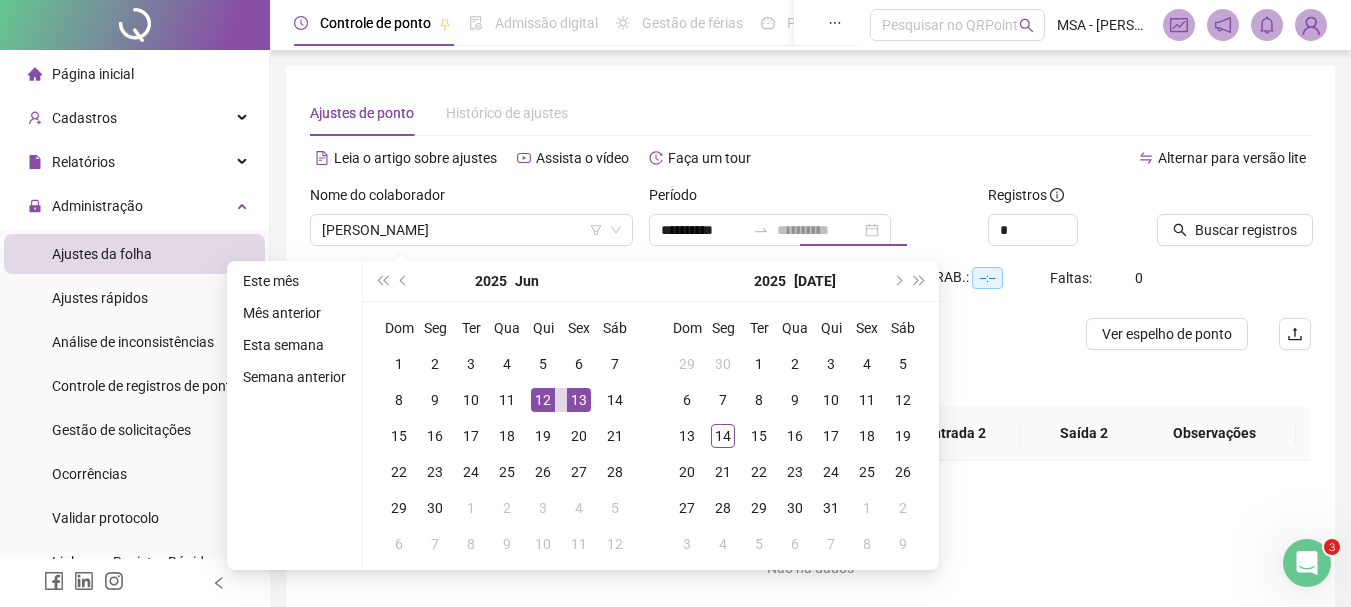click on "13" at bounding box center (579, 400) 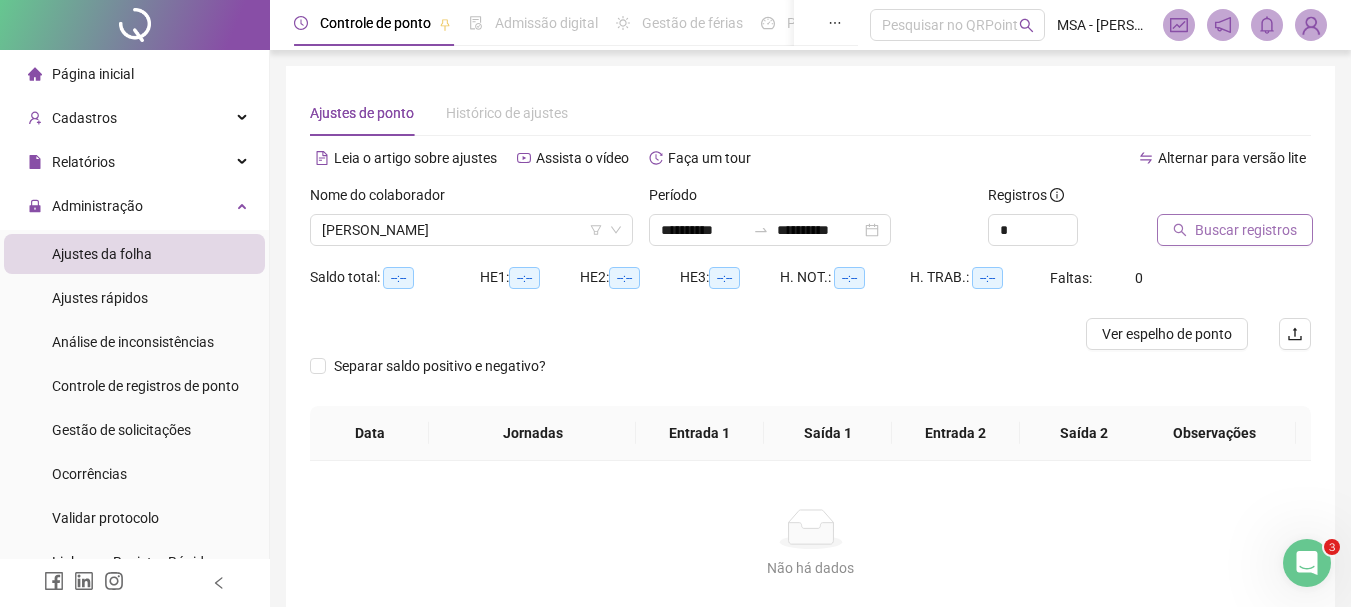 click on "Buscar registros" at bounding box center [1235, 230] 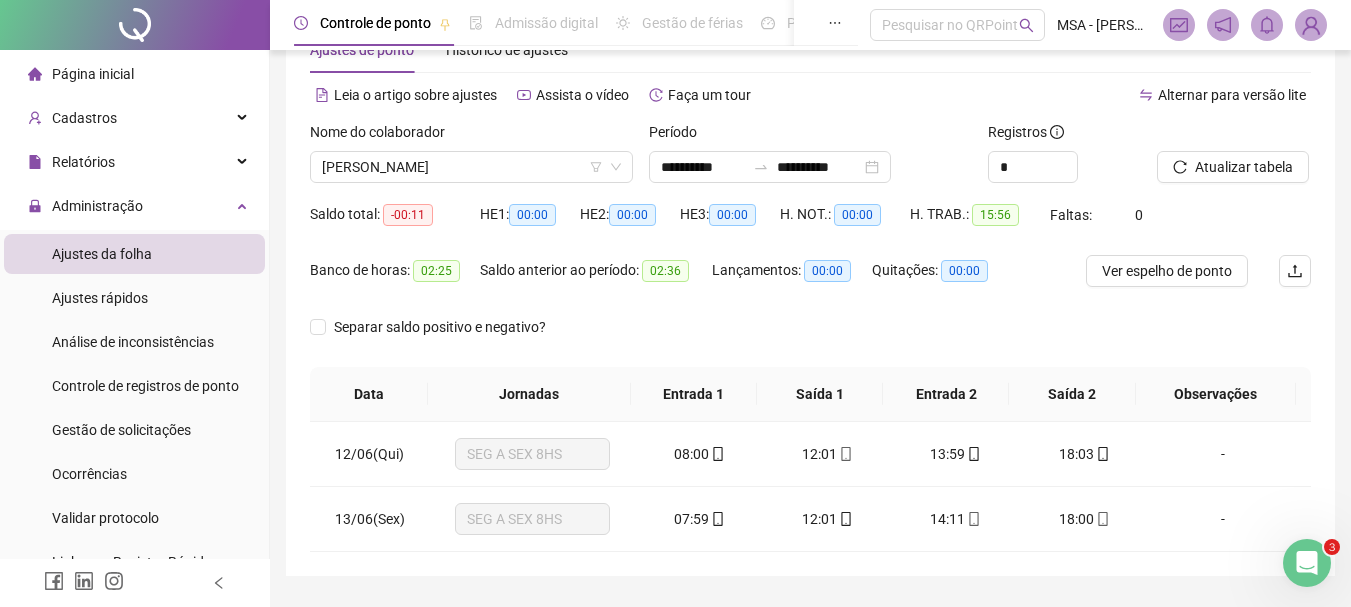 scroll, scrollTop: 67, scrollLeft: 0, axis: vertical 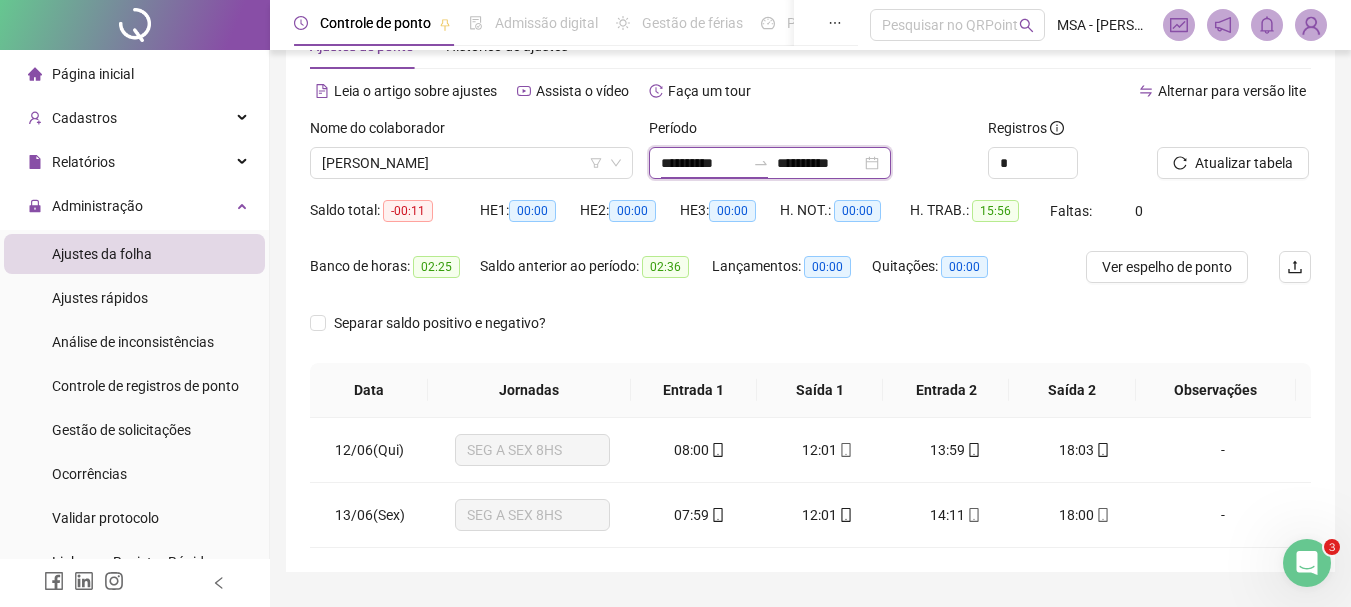click on "**********" at bounding box center [703, 163] 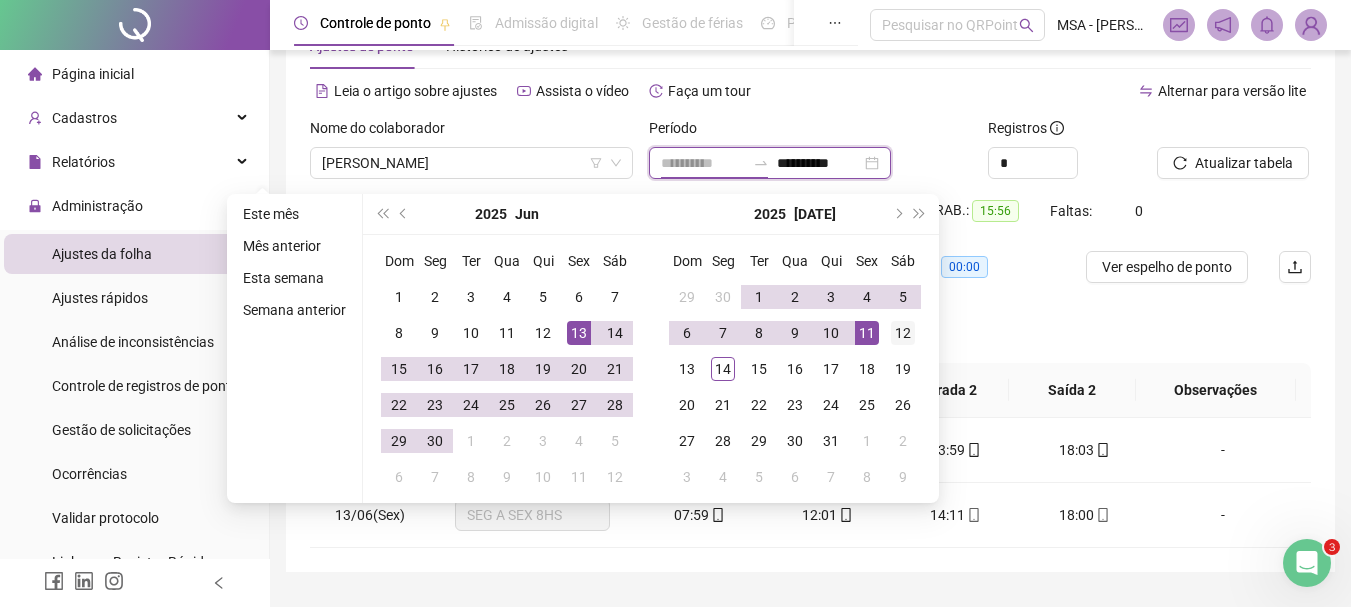type on "**********" 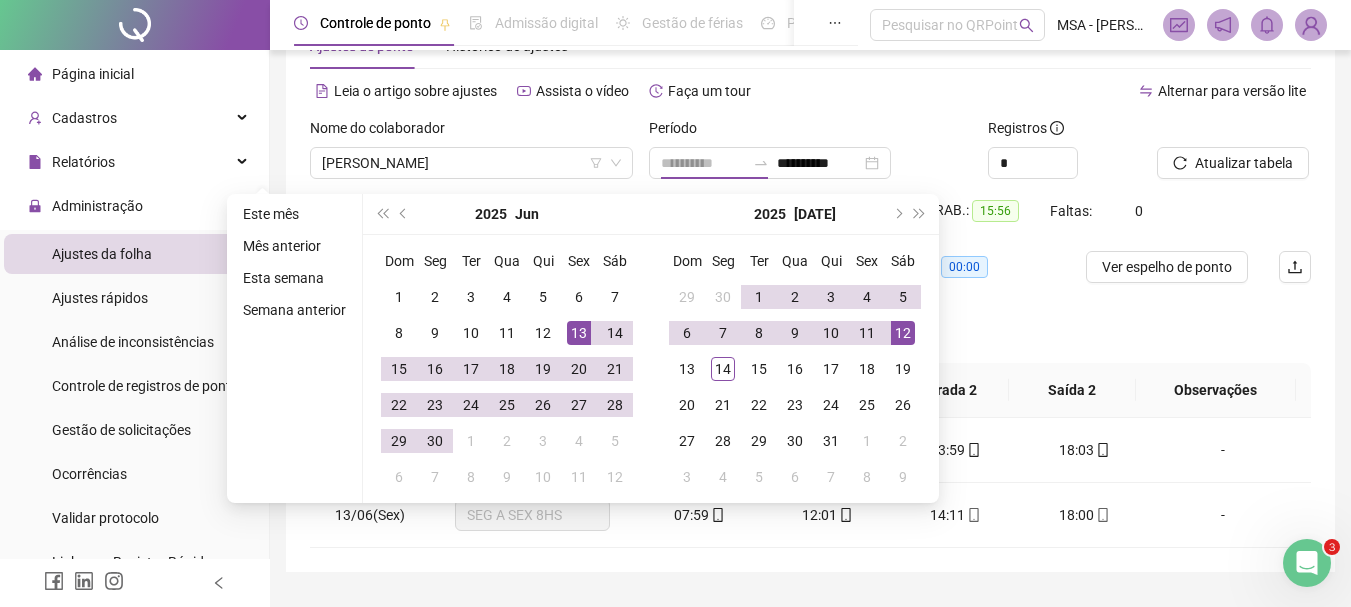 click on "12" at bounding box center (903, 333) 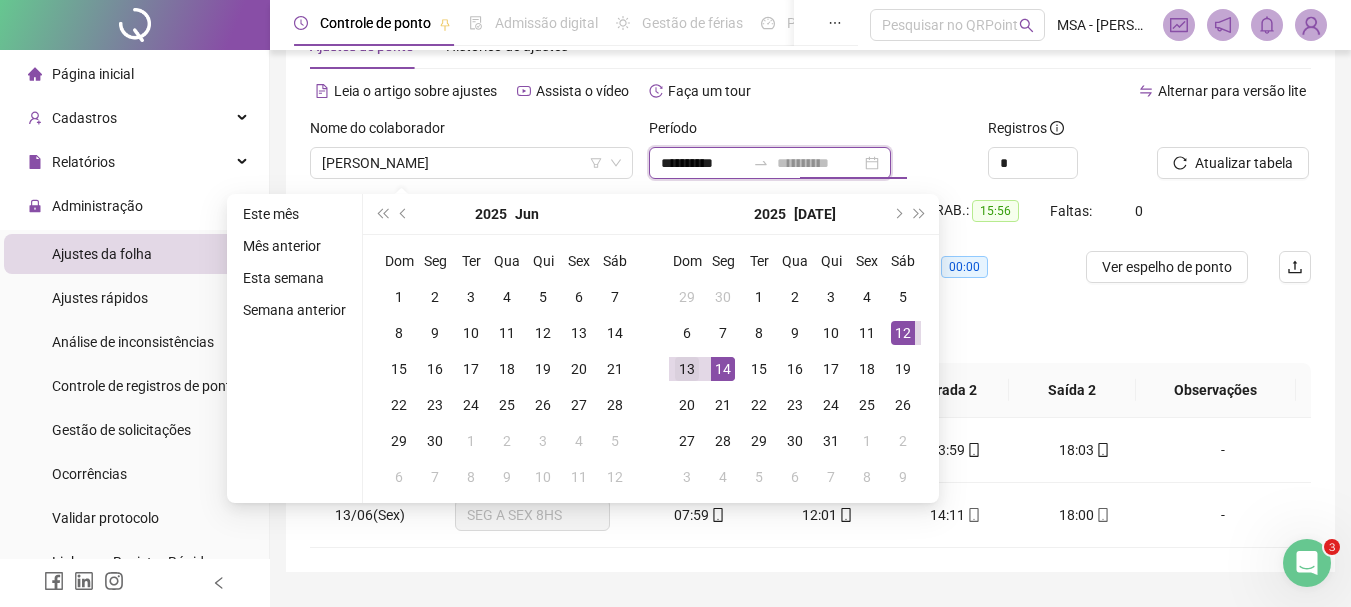 type on "**********" 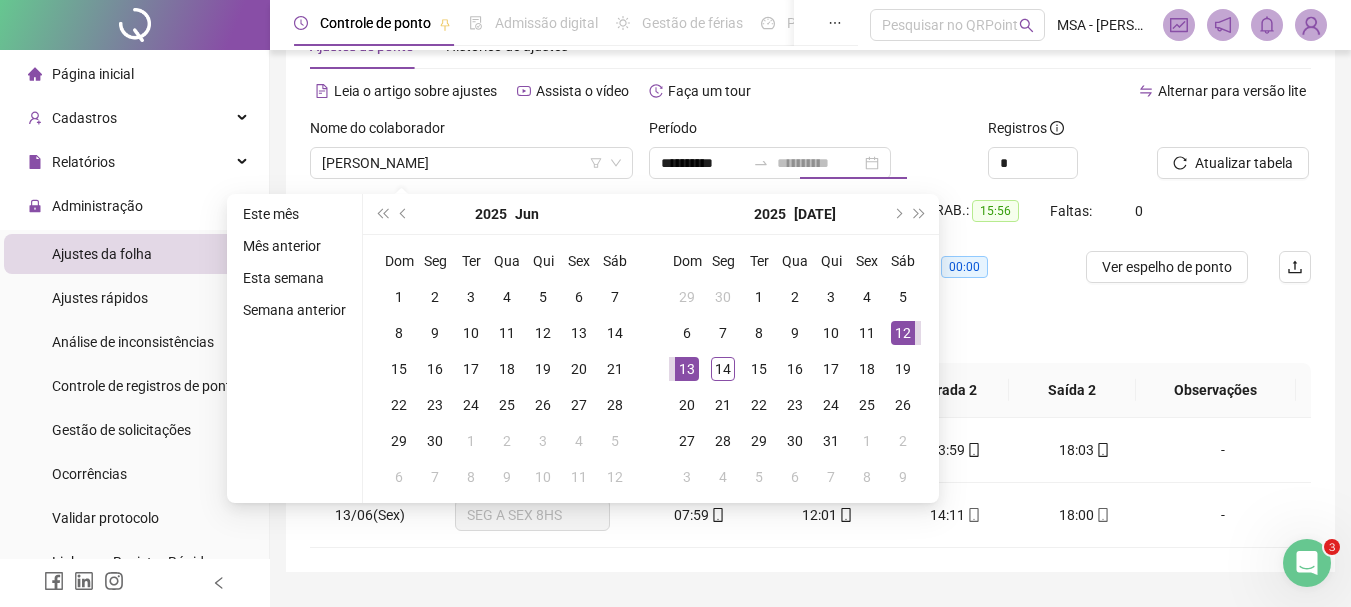 click on "13" at bounding box center [687, 369] 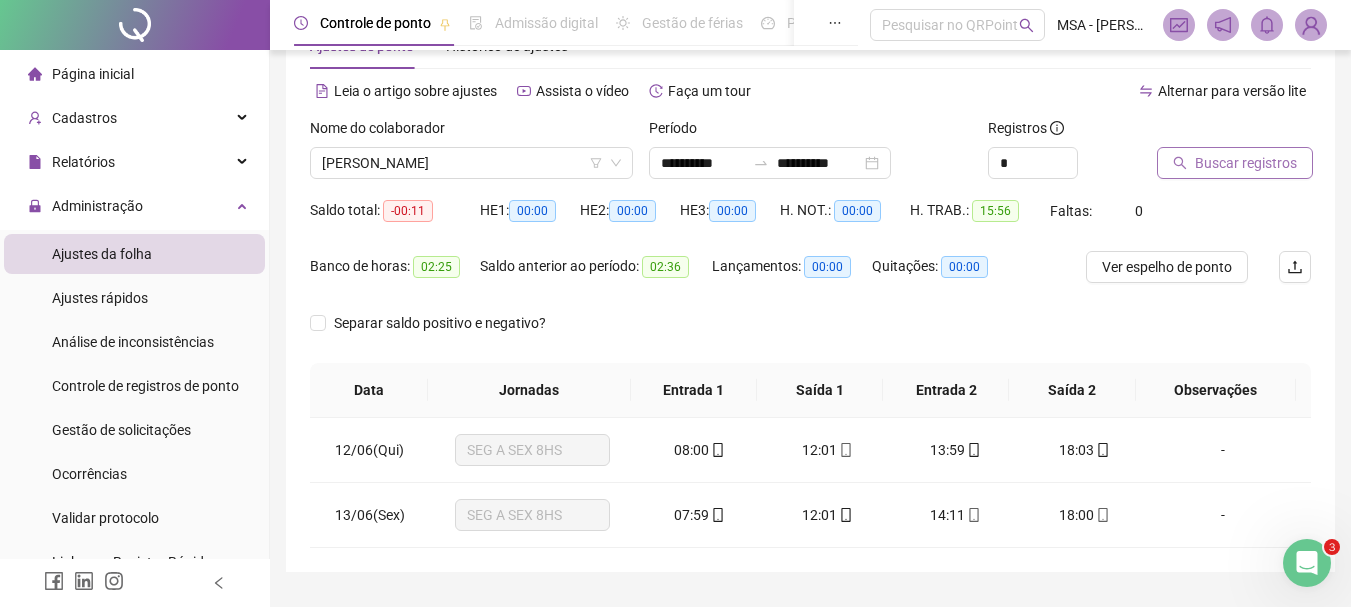 click on "Buscar registros" at bounding box center (1246, 163) 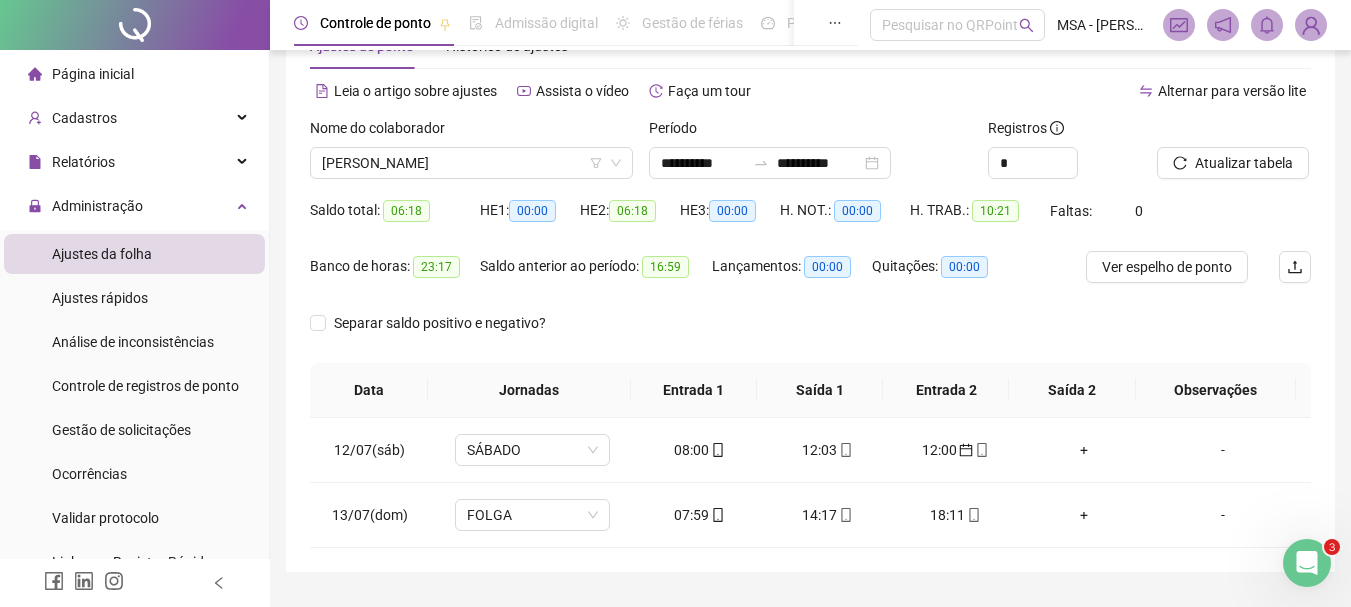 scroll, scrollTop: 118, scrollLeft: 0, axis: vertical 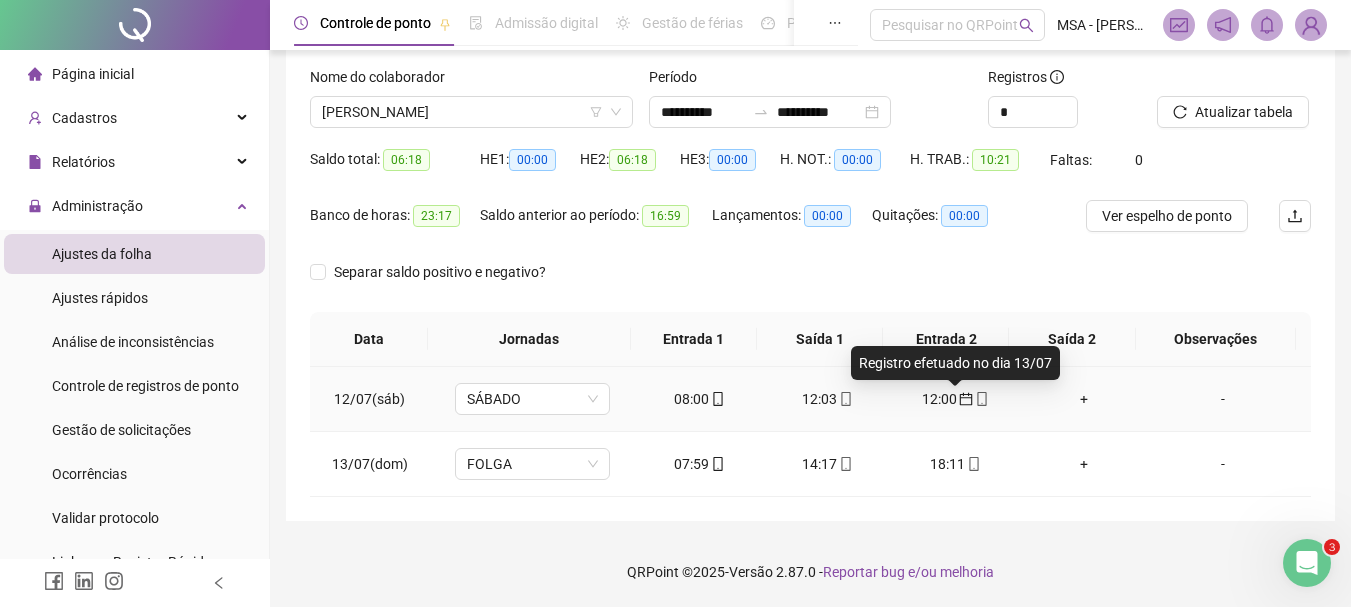click 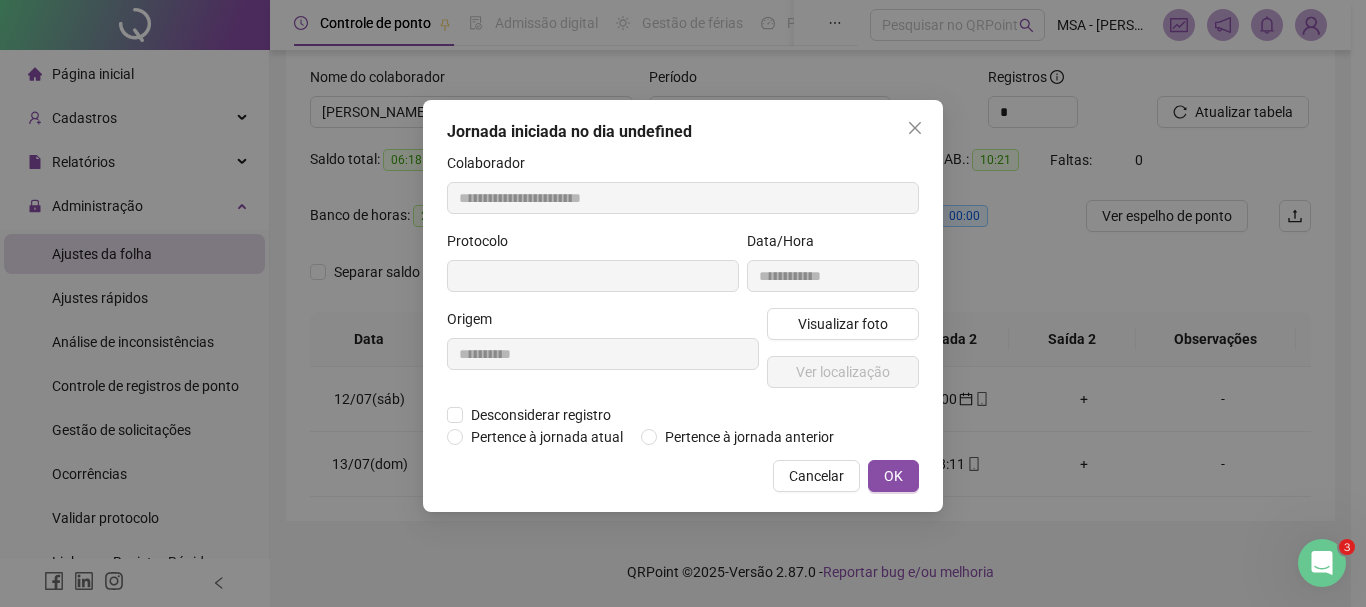 type on "**********" 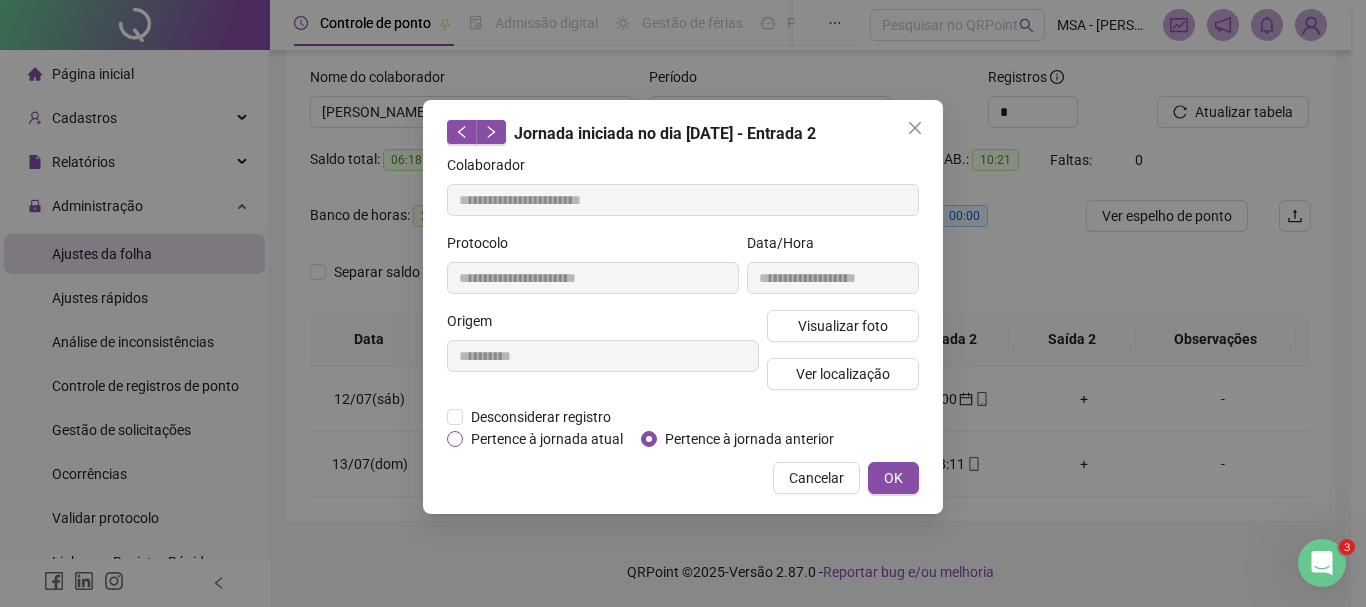 click on "Pertence à jornada atual" at bounding box center [547, 439] 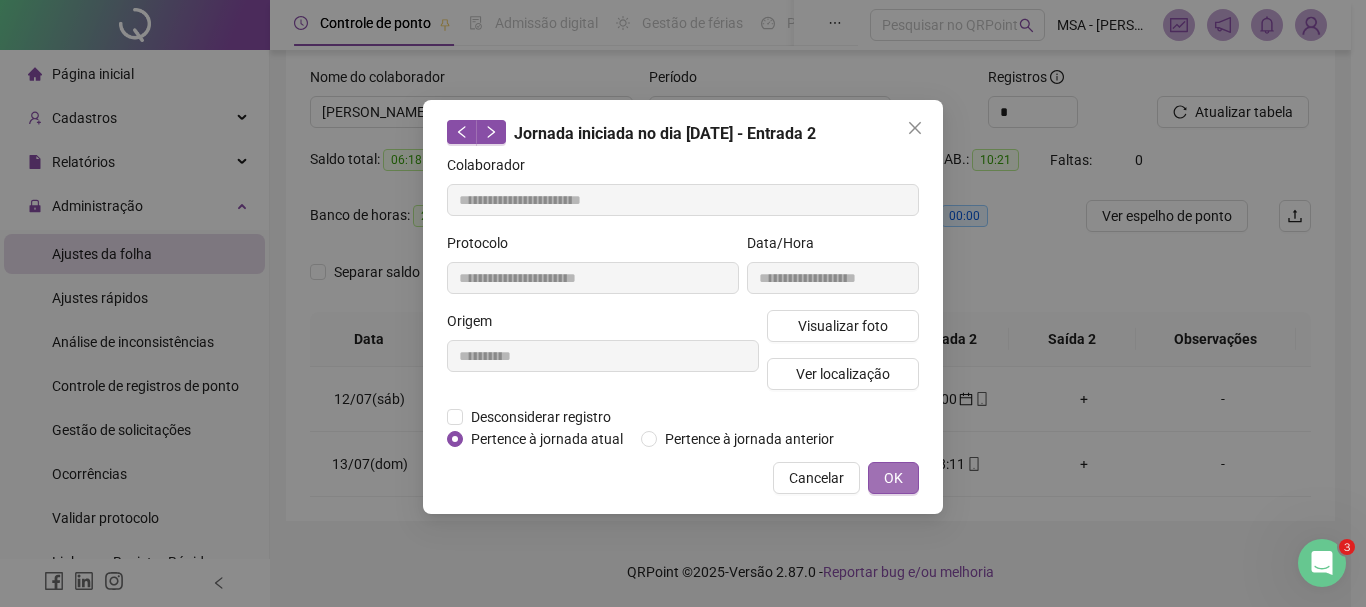 click on "OK" at bounding box center (893, 478) 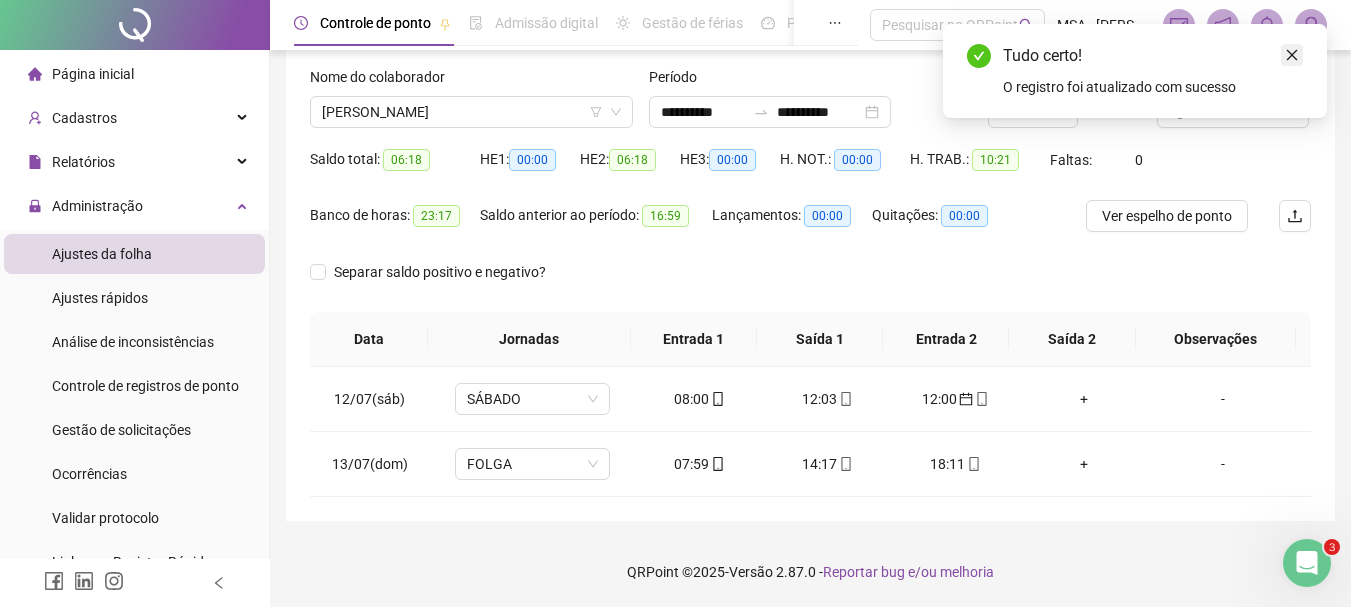 click 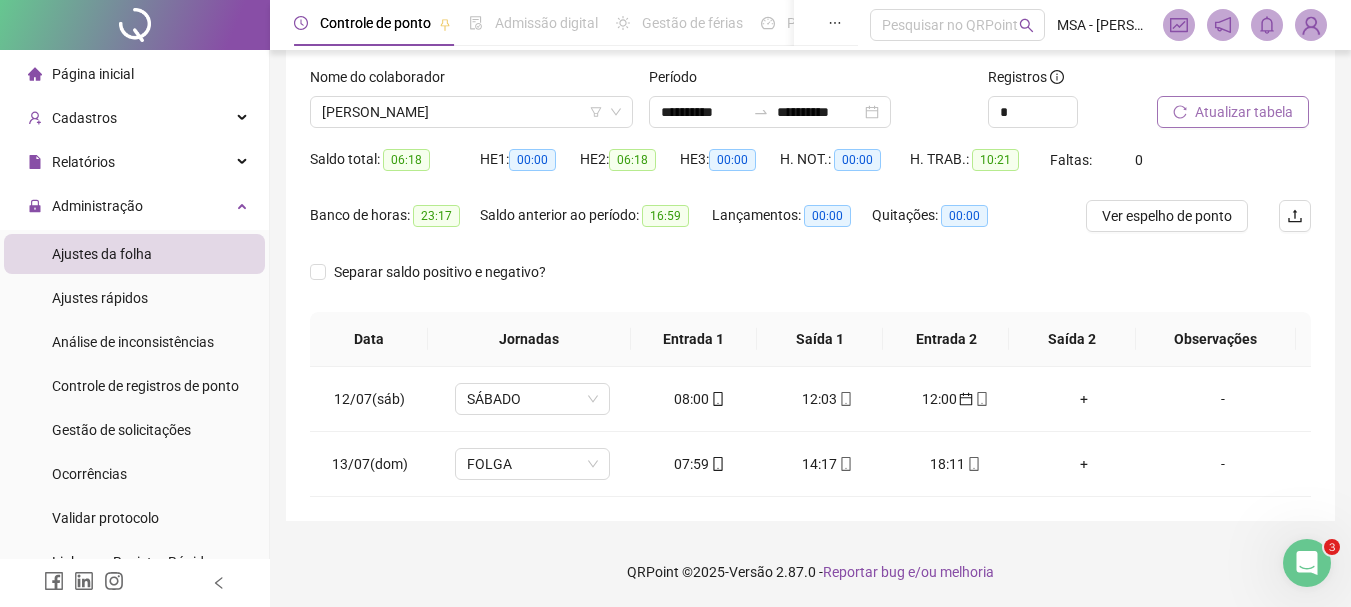 click on "Atualizar tabela" at bounding box center [1244, 112] 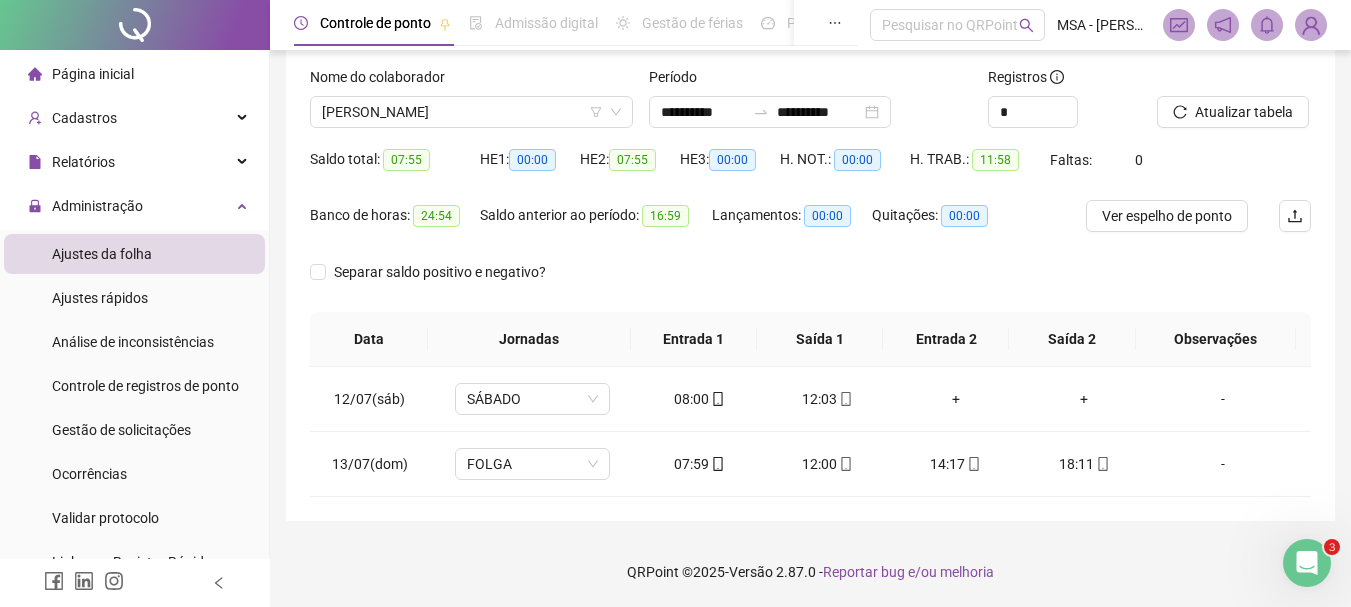click at bounding box center [1311, 25] 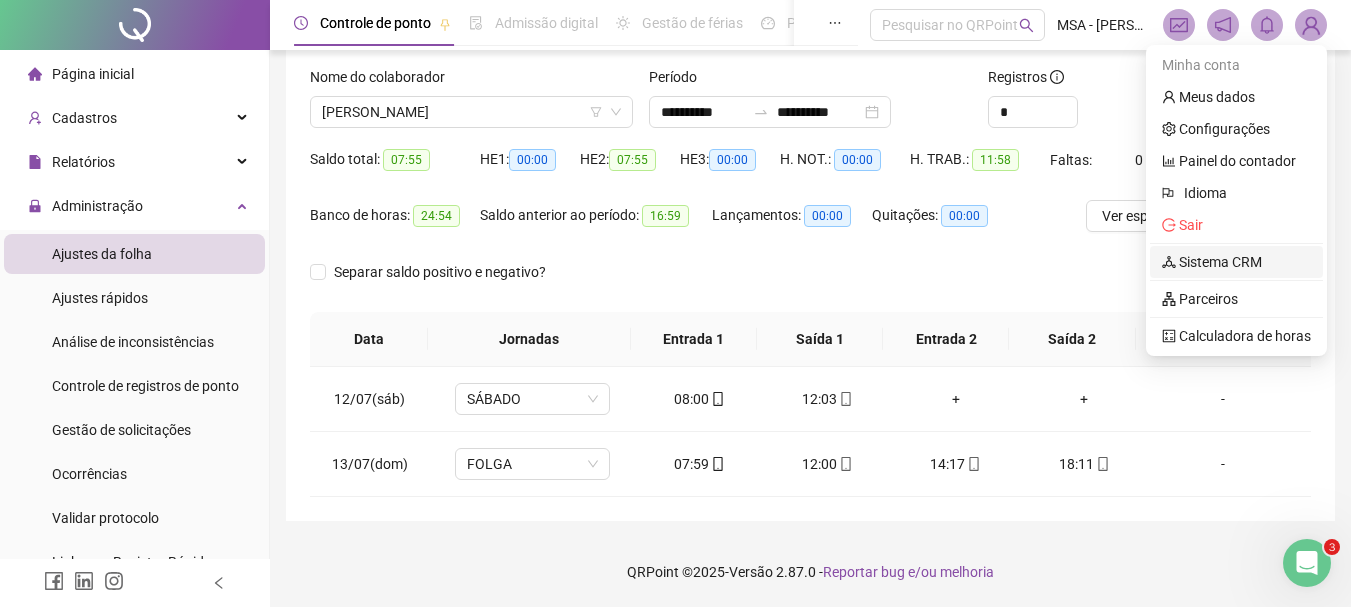 click on "Sistema CRM" at bounding box center (1212, 262) 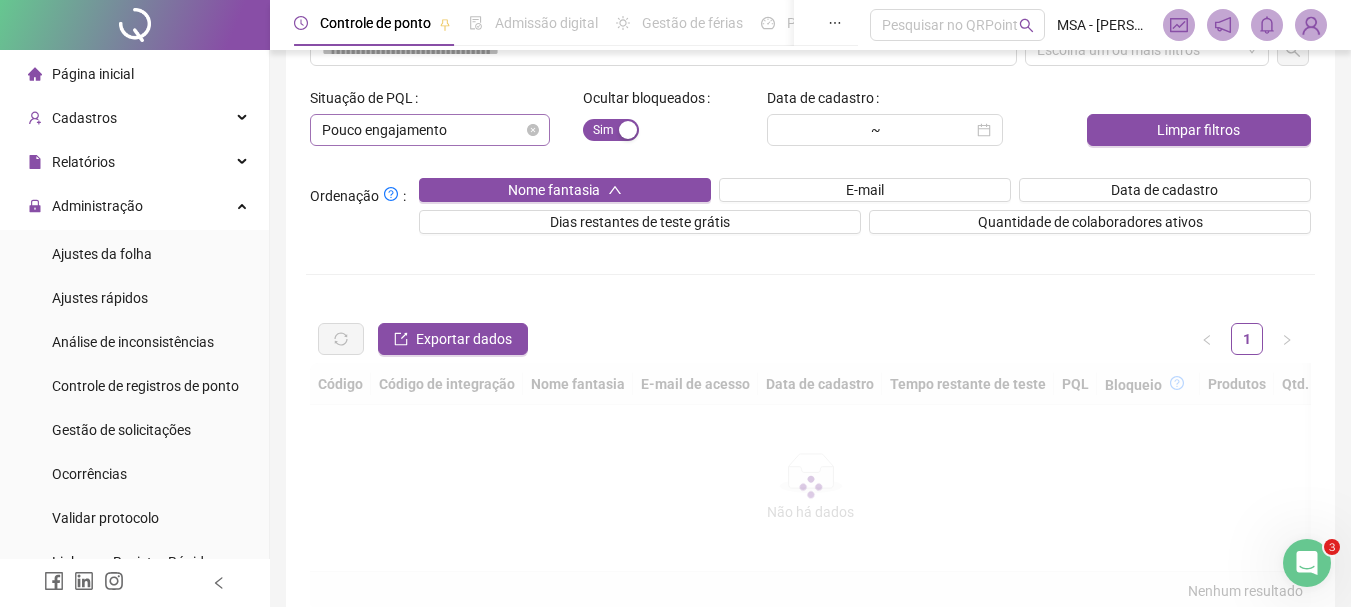 scroll, scrollTop: 0, scrollLeft: 0, axis: both 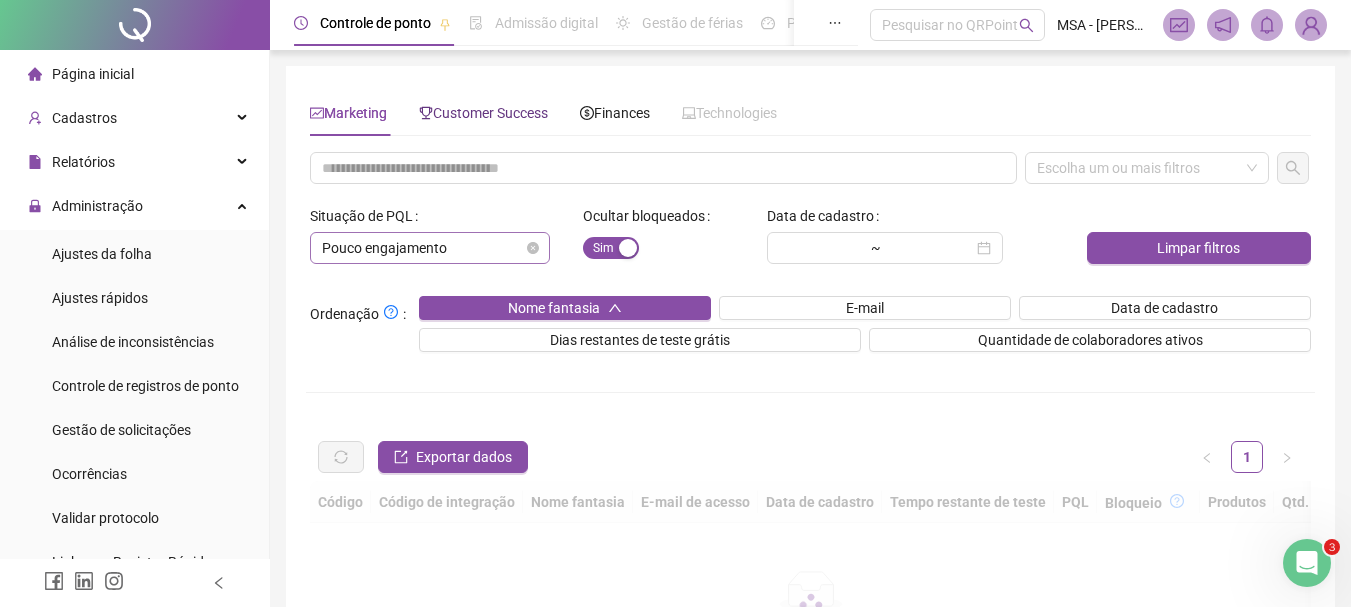 click on "Customer Success" at bounding box center (483, 113) 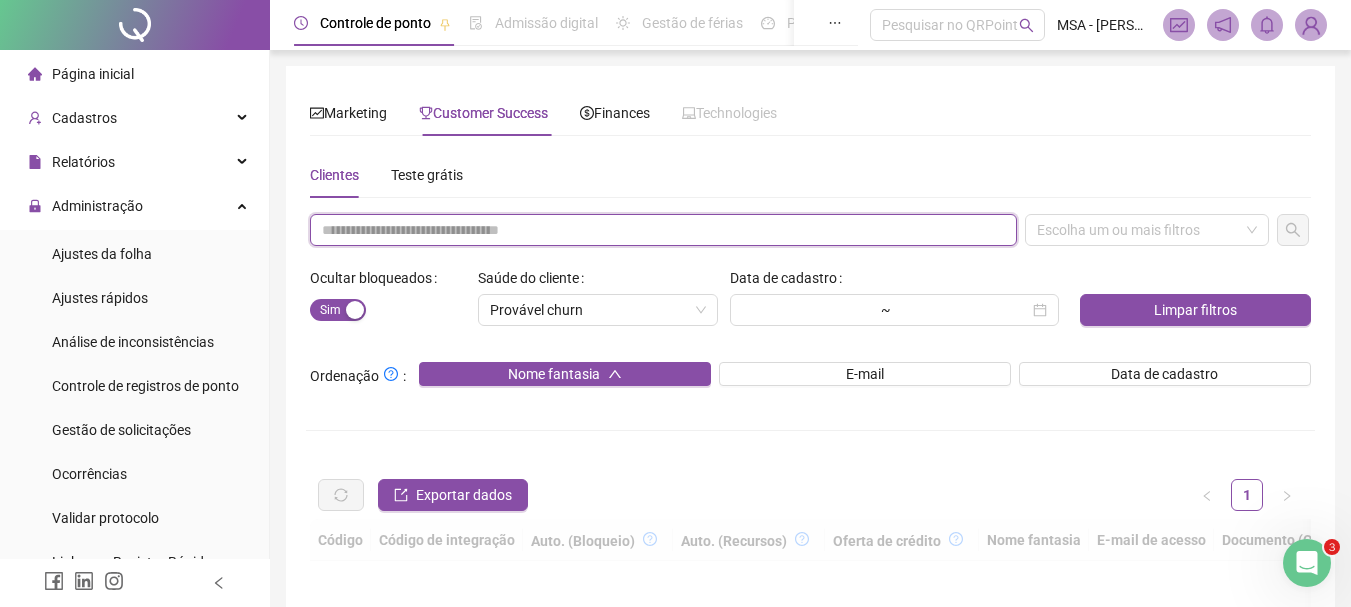 click at bounding box center [663, 230] 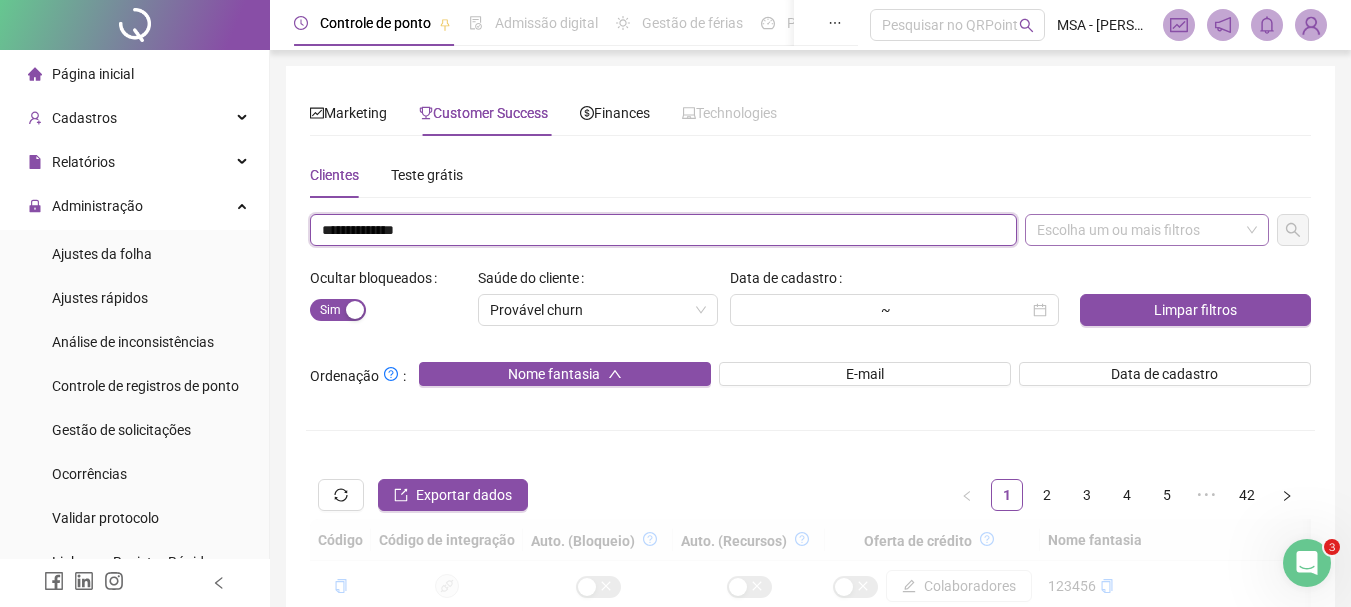 click on "Escolha um ou mais filtros" at bounding box center (1147, 230) 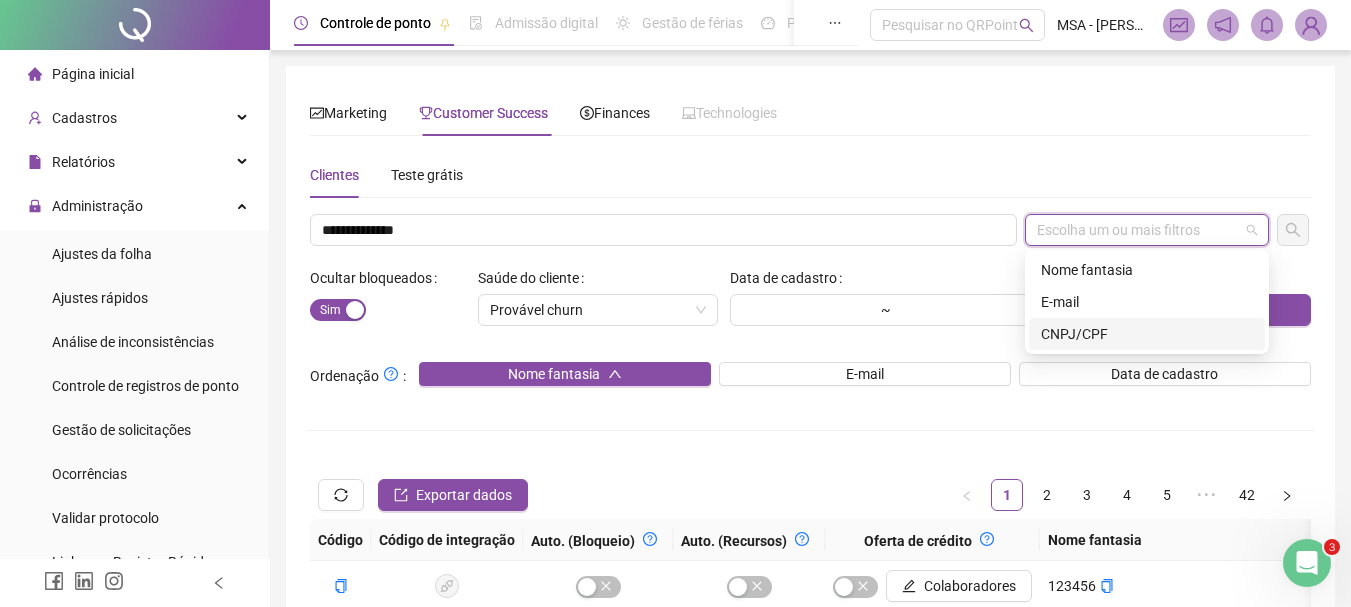 click on "CNPJ/CPF" at bounding box center [1147, 334] 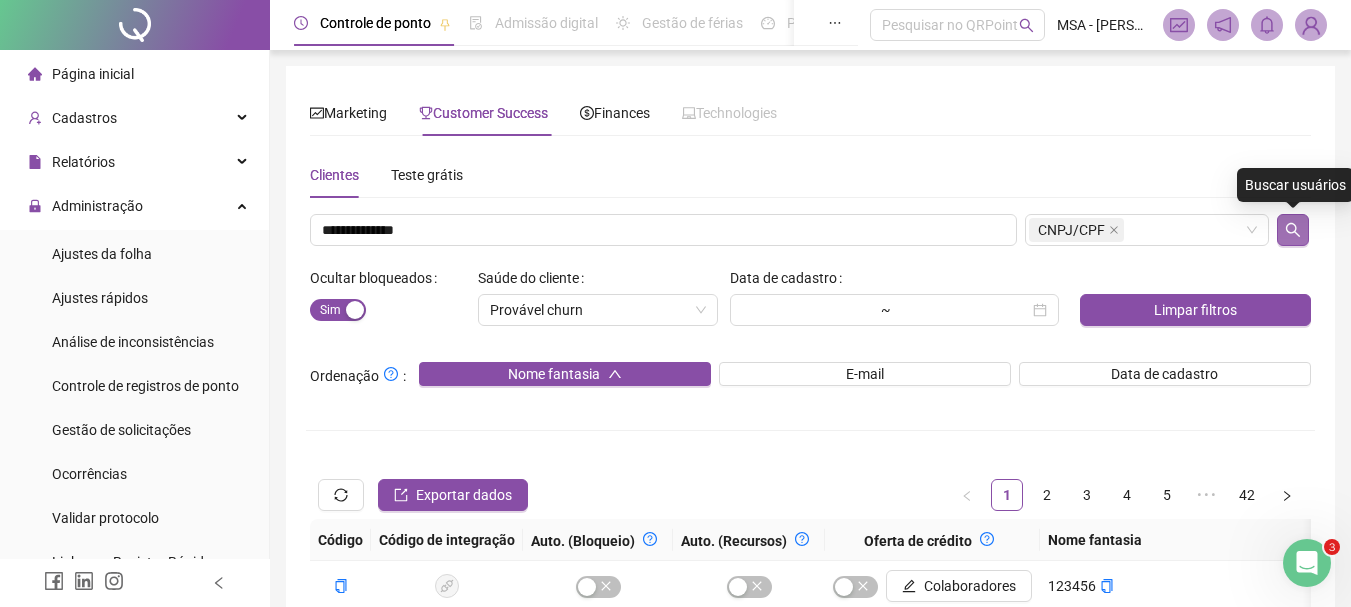 click at bounding box center [1293, 230] 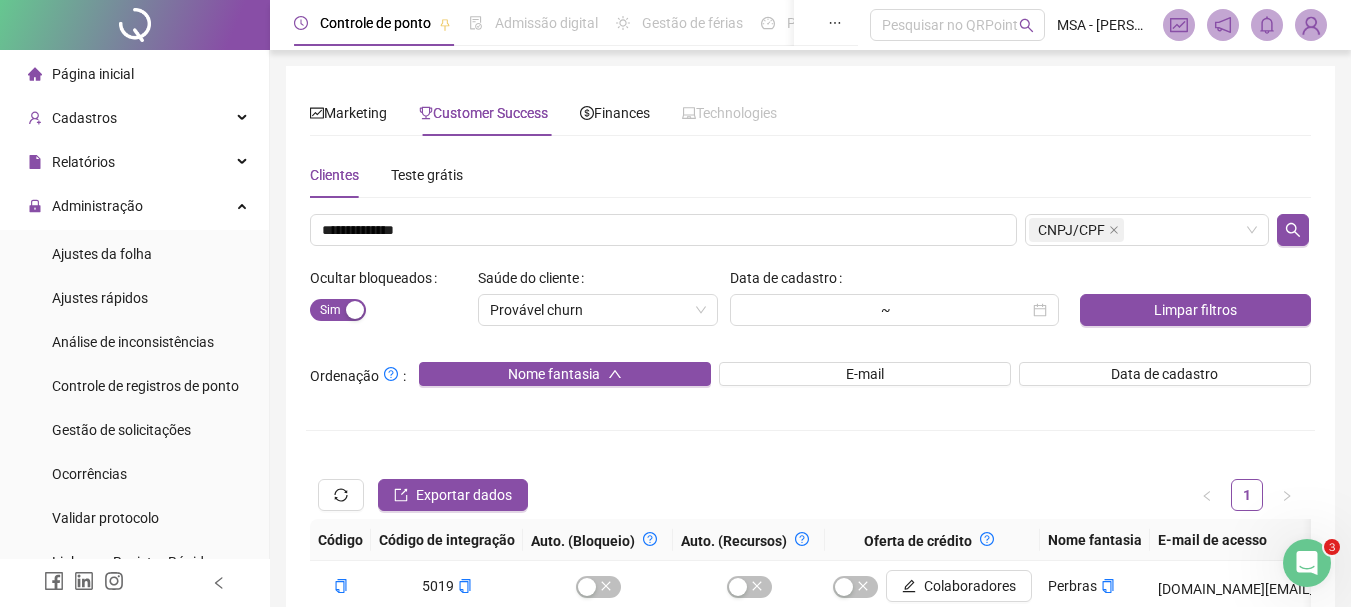 scroll, scrollTop: 168, scrollLeft: 0, axis: vertical 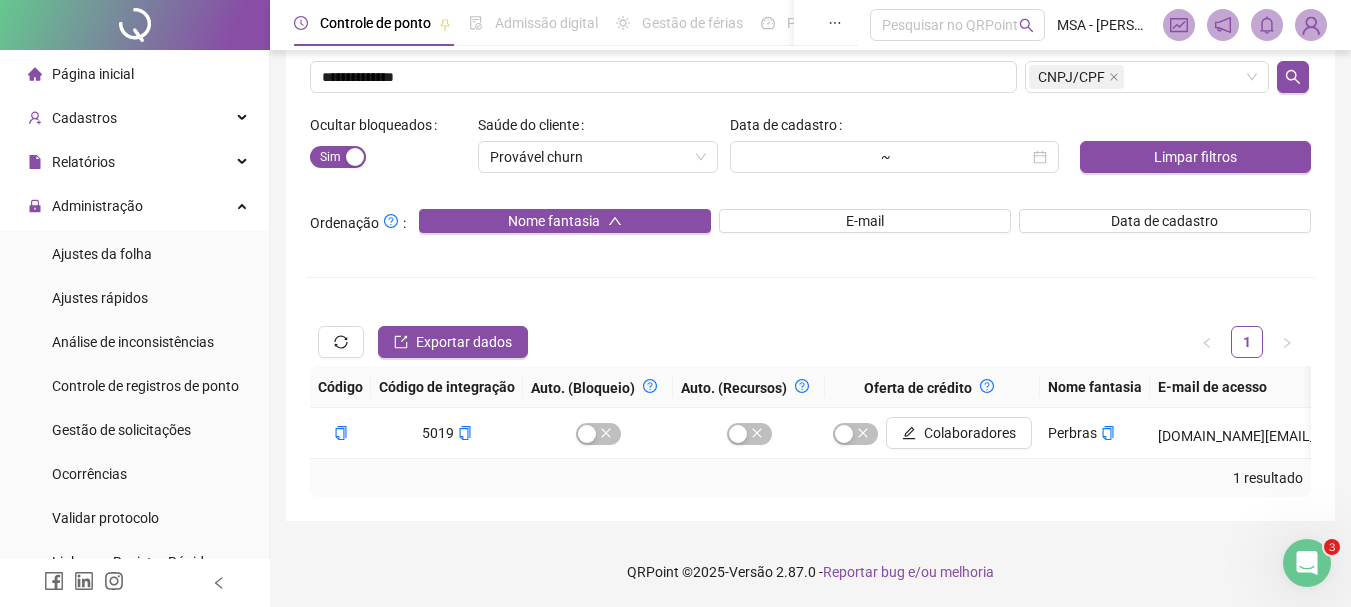 click on "1 resultado" at bounding box center [810, 478] 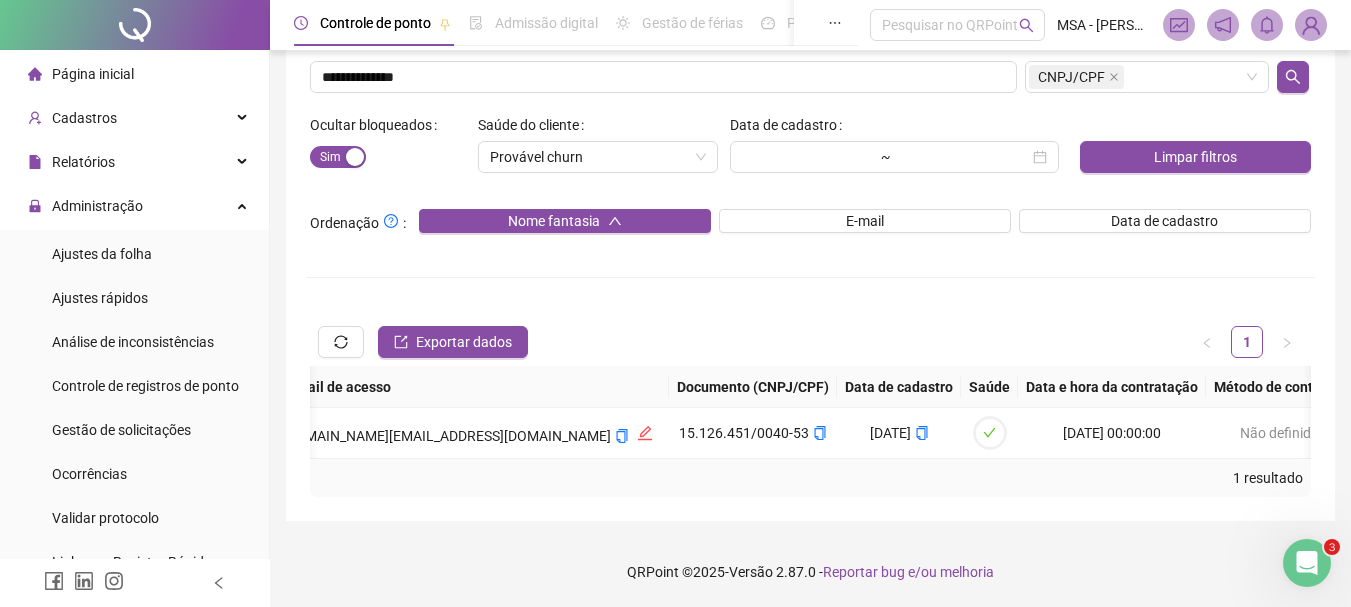 scroll, scrollTop: 0, scrollLeft: 1752, axis: horizontal 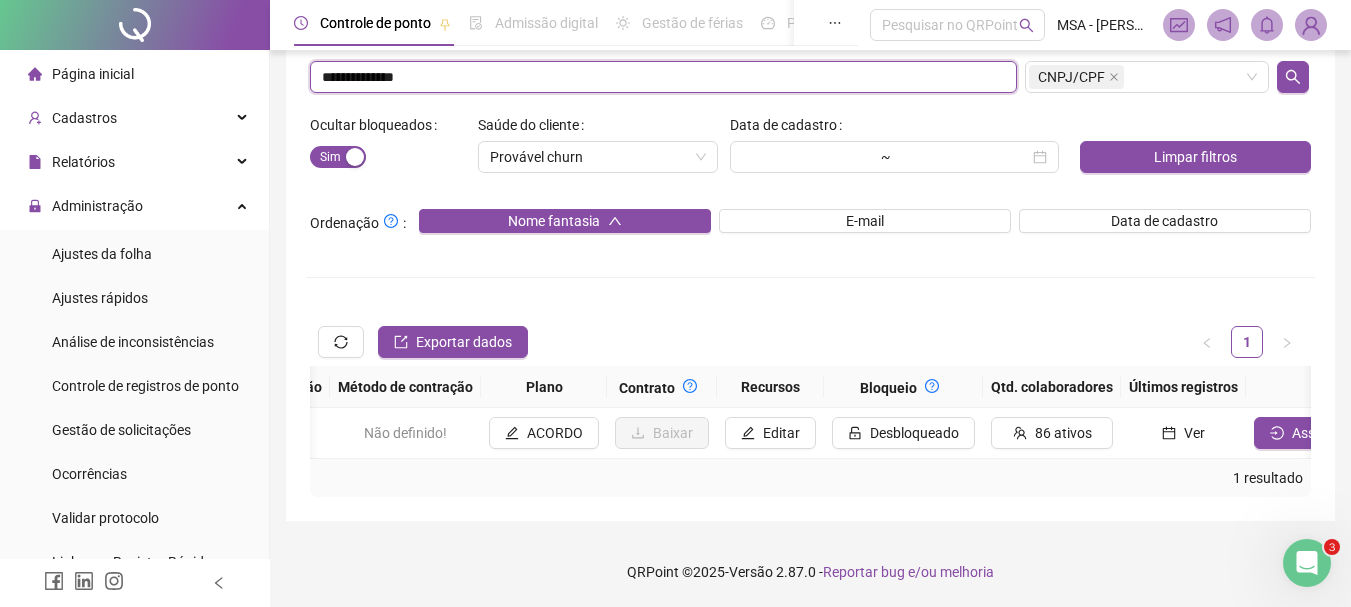 click on "**********" at bounding box center (663, 77) 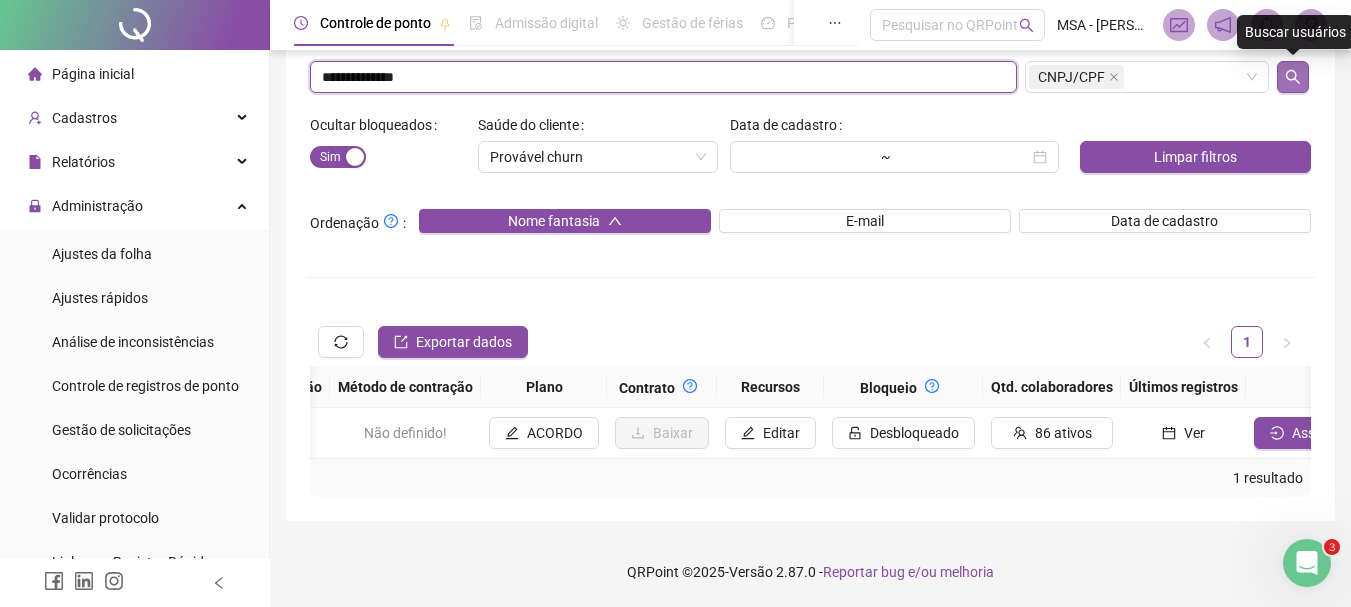 type on "**********" 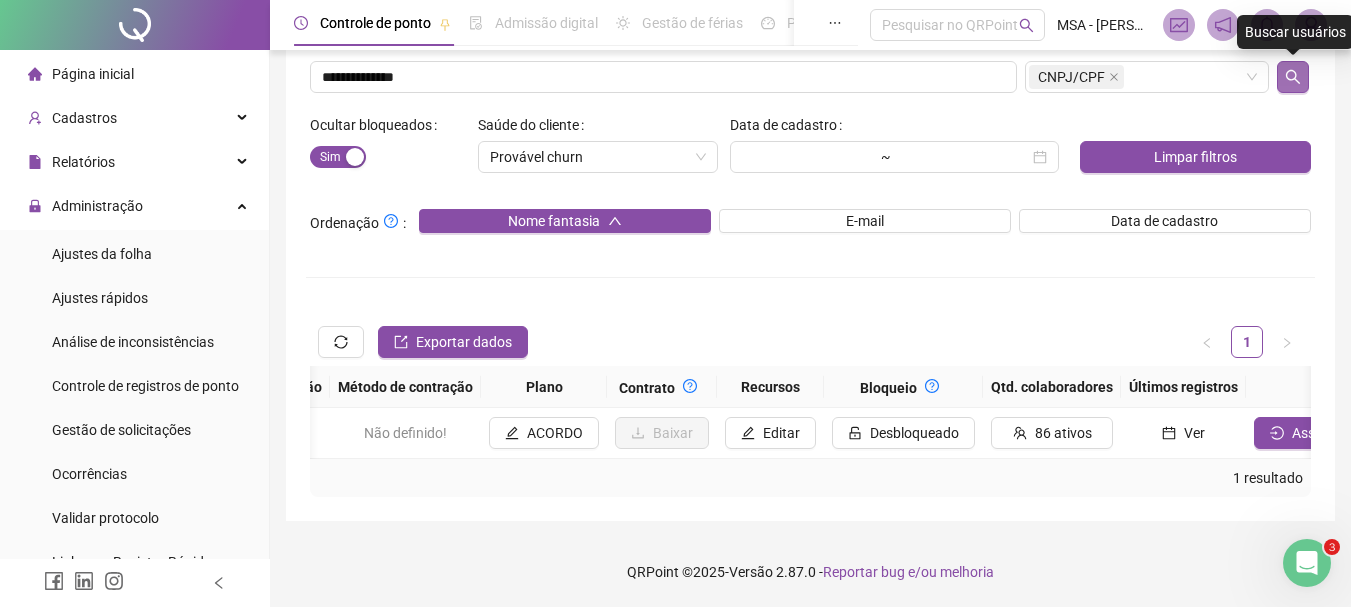 click at bounding box center [1293, 77] 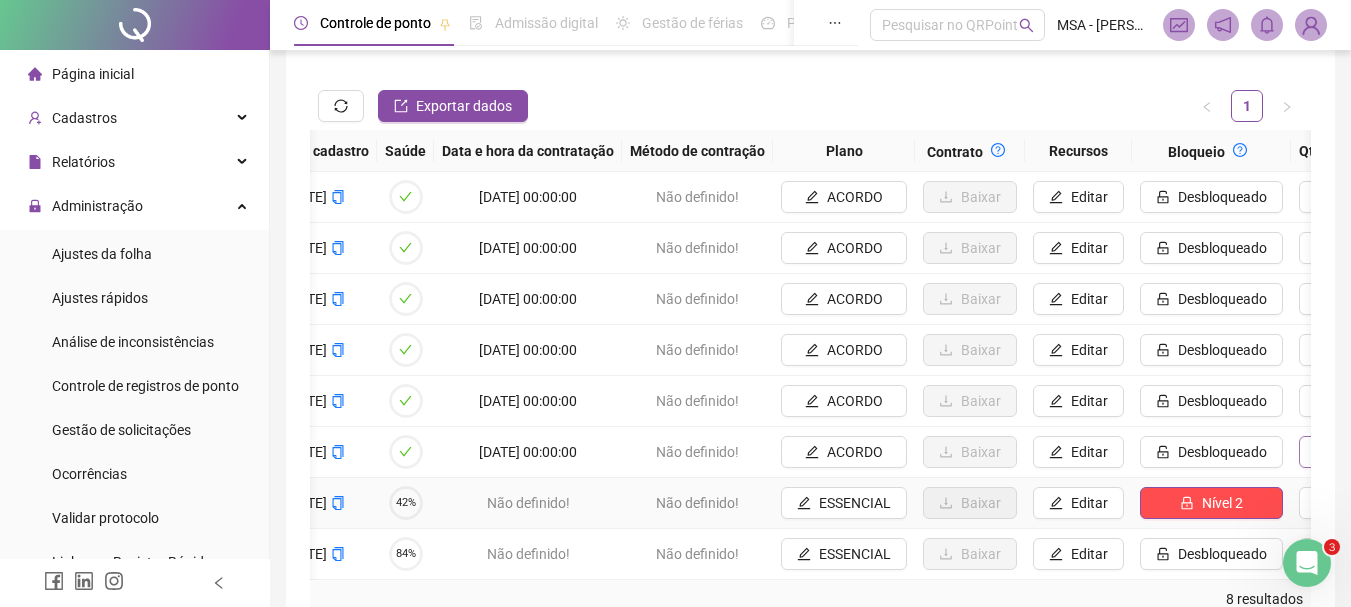 scroll, scrollTop: 404, scrollLeft: 0, axis: vertical 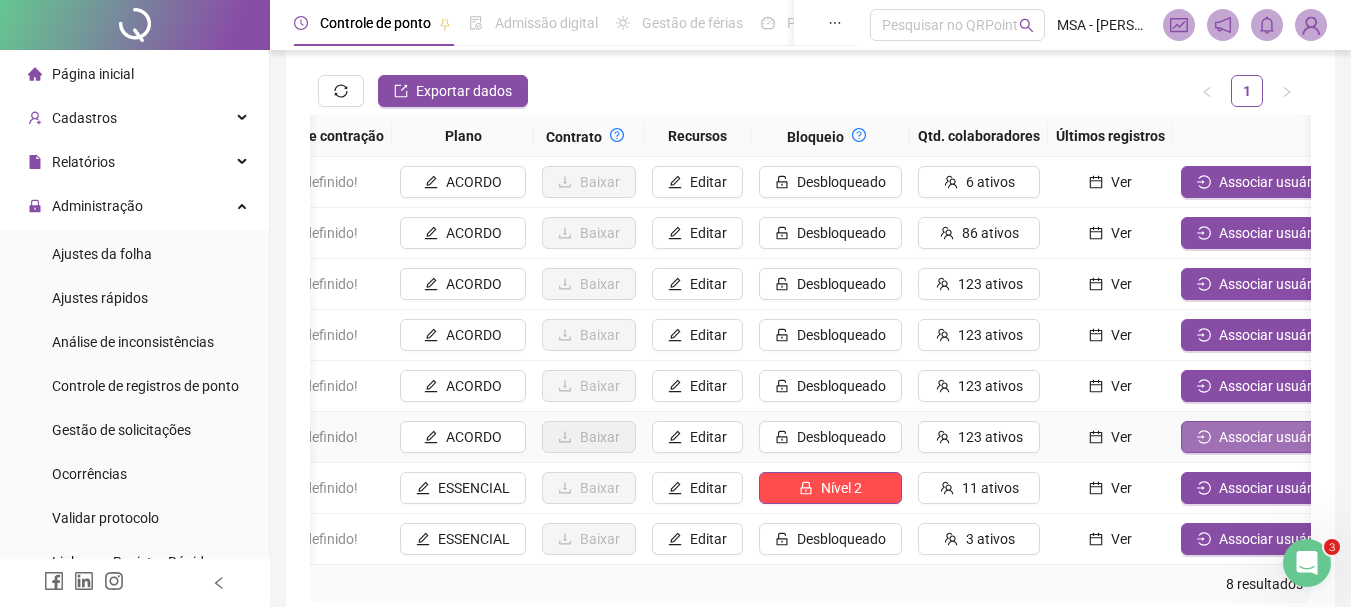 click on "Associar usuário" at bounding box center [1271, 437] 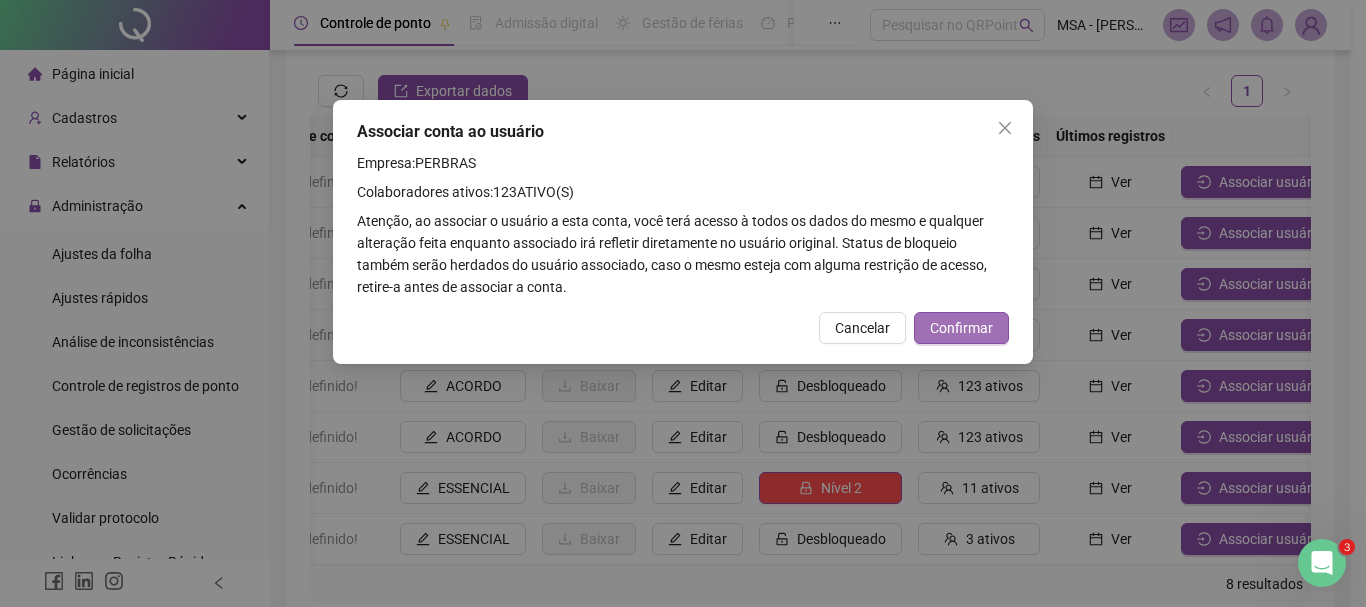 click on "Confirmar" at bounding box center [961, 328] 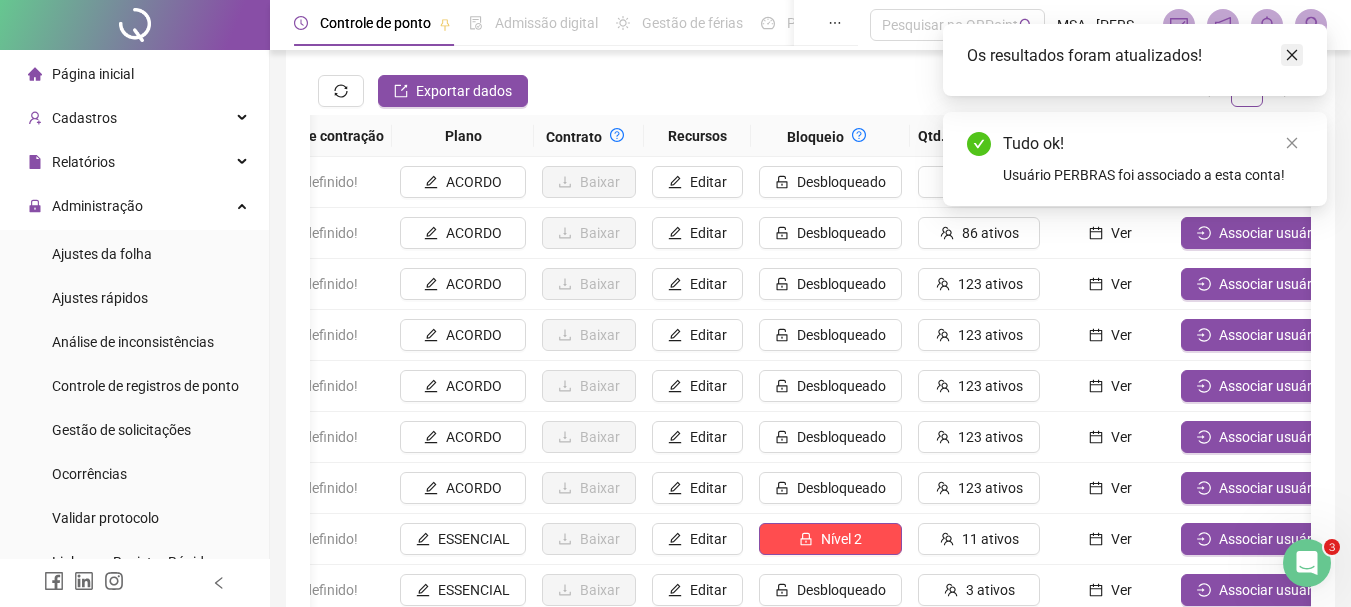 click 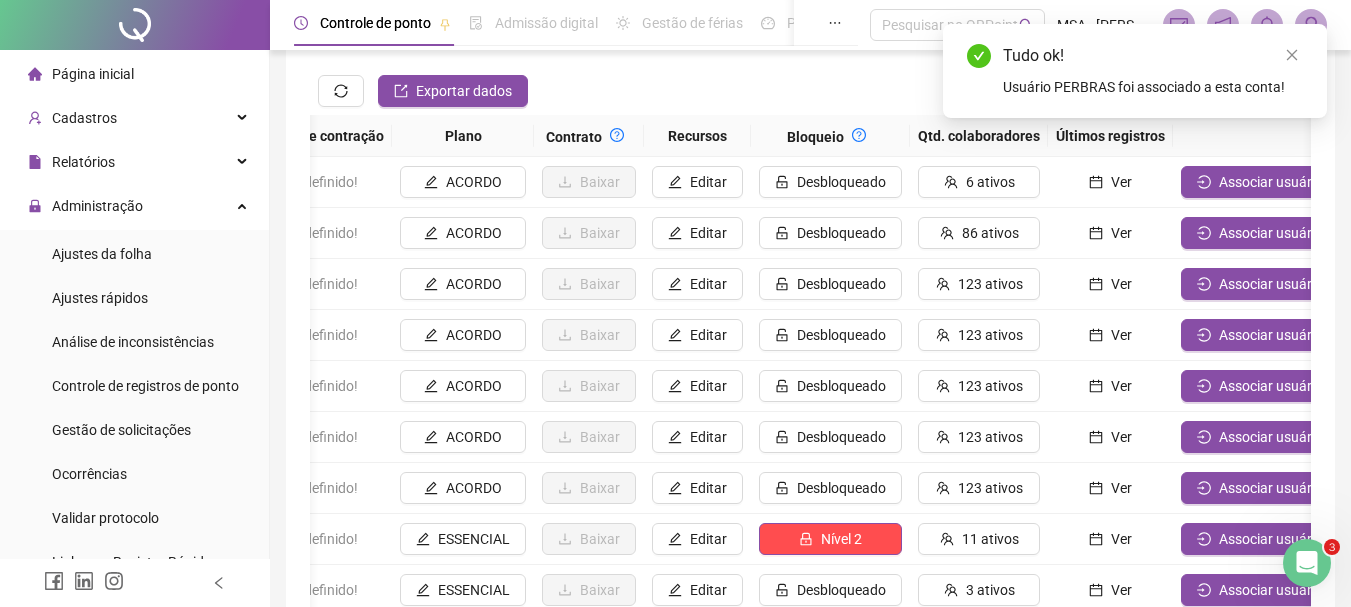 click 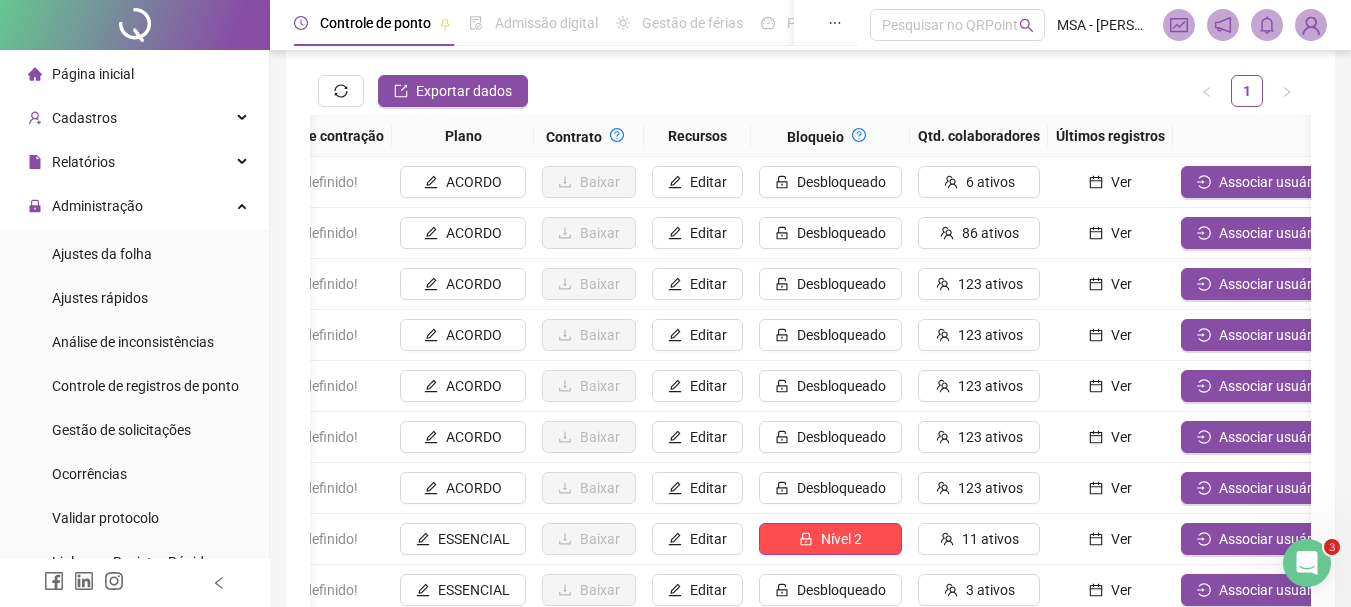 click at bounding box center [1311, 25] 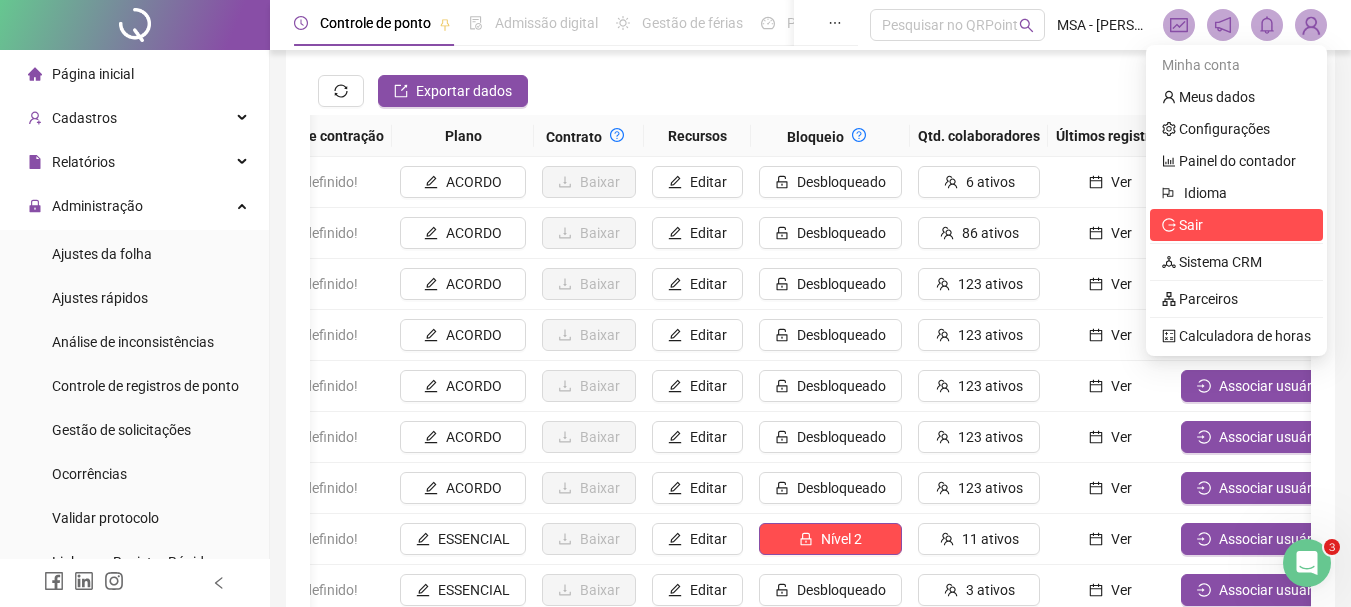 click on "Sair" at bounding box center [1236, 225] 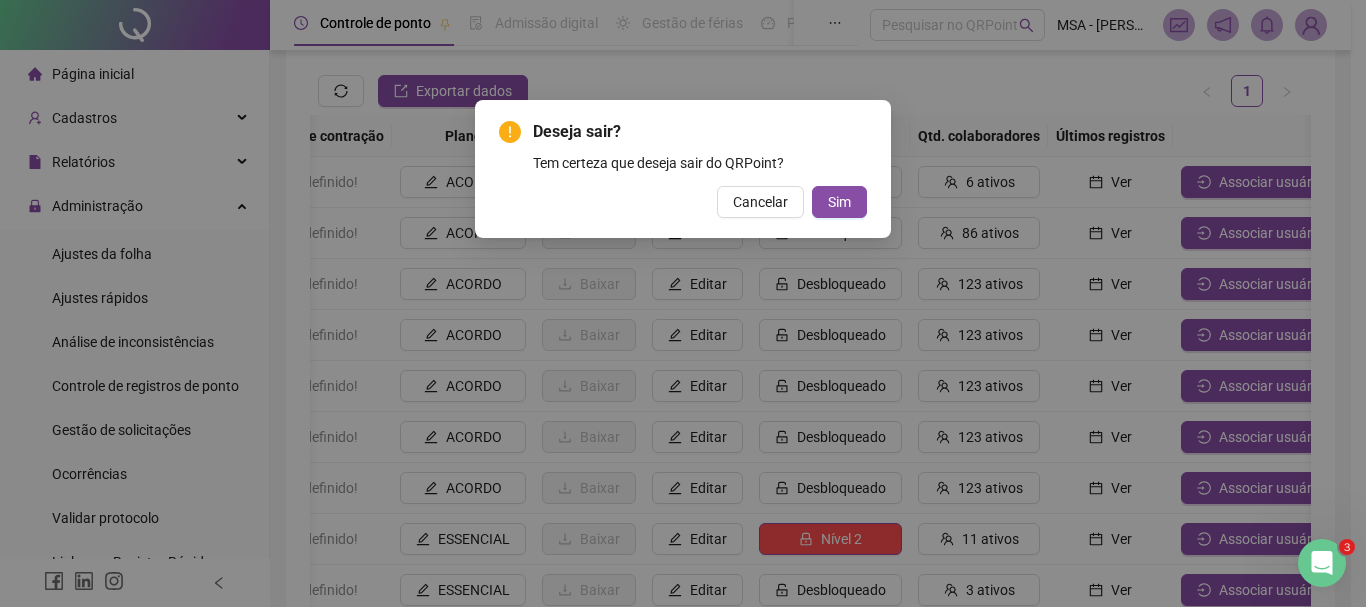 type 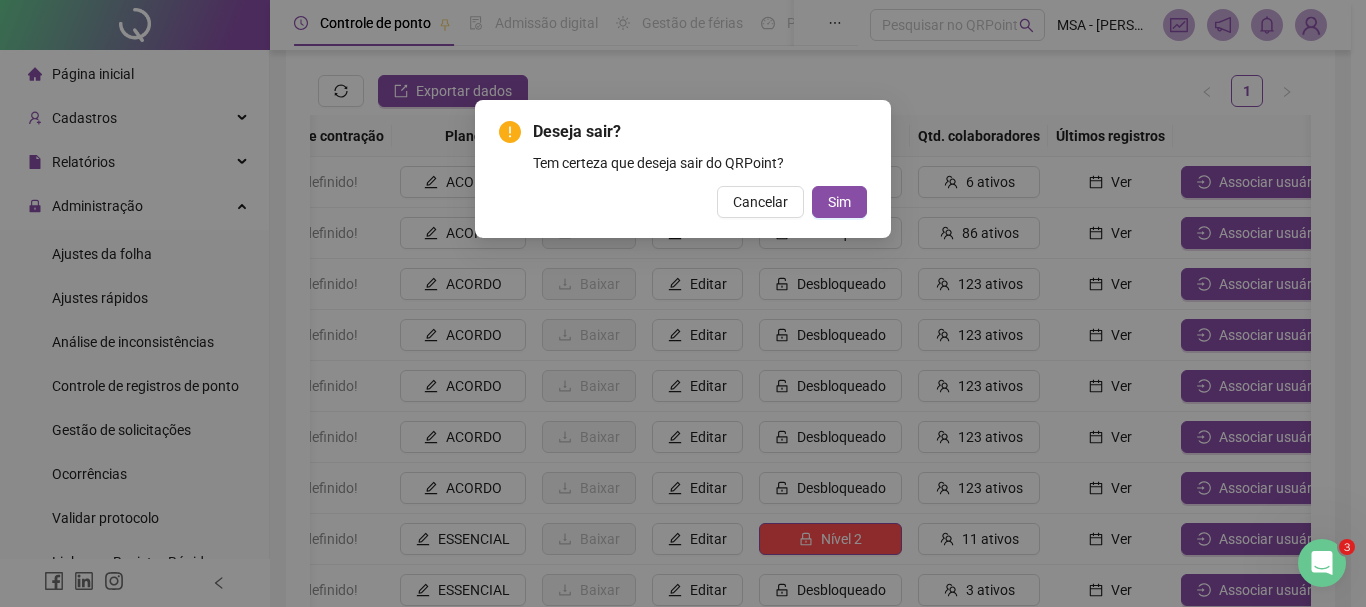 click on "Sim" at bounding box center (839, 202) 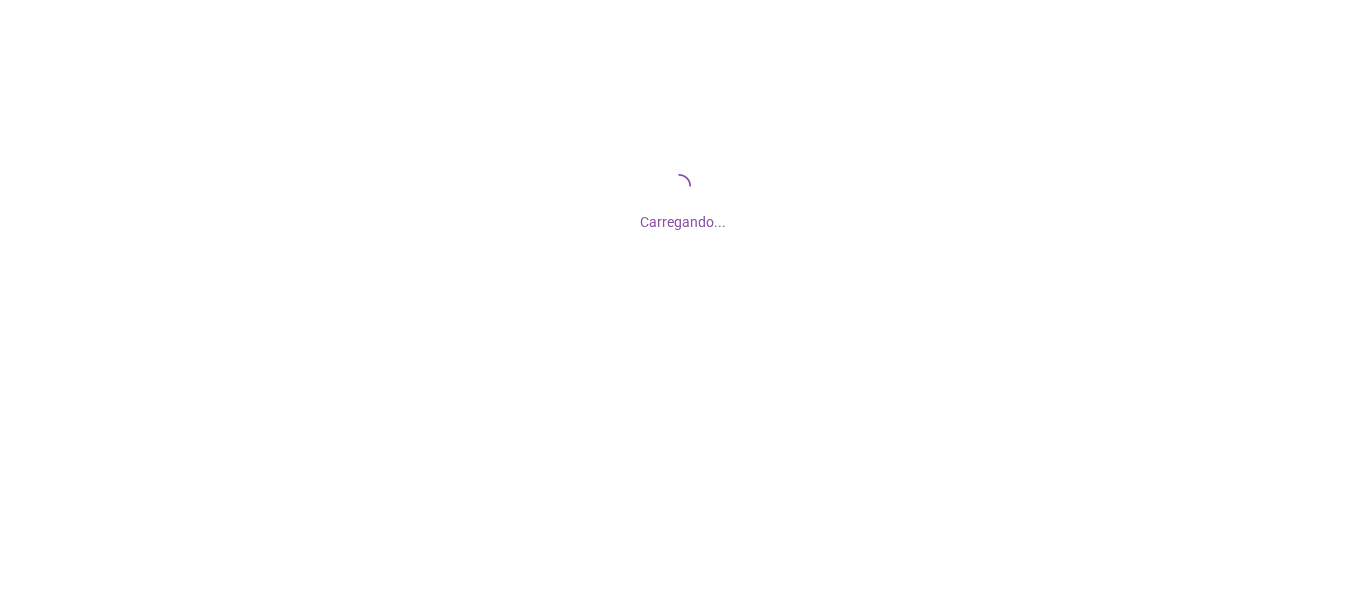 scroll, scrollTop: 0, scrollLeft: 0, axis: both 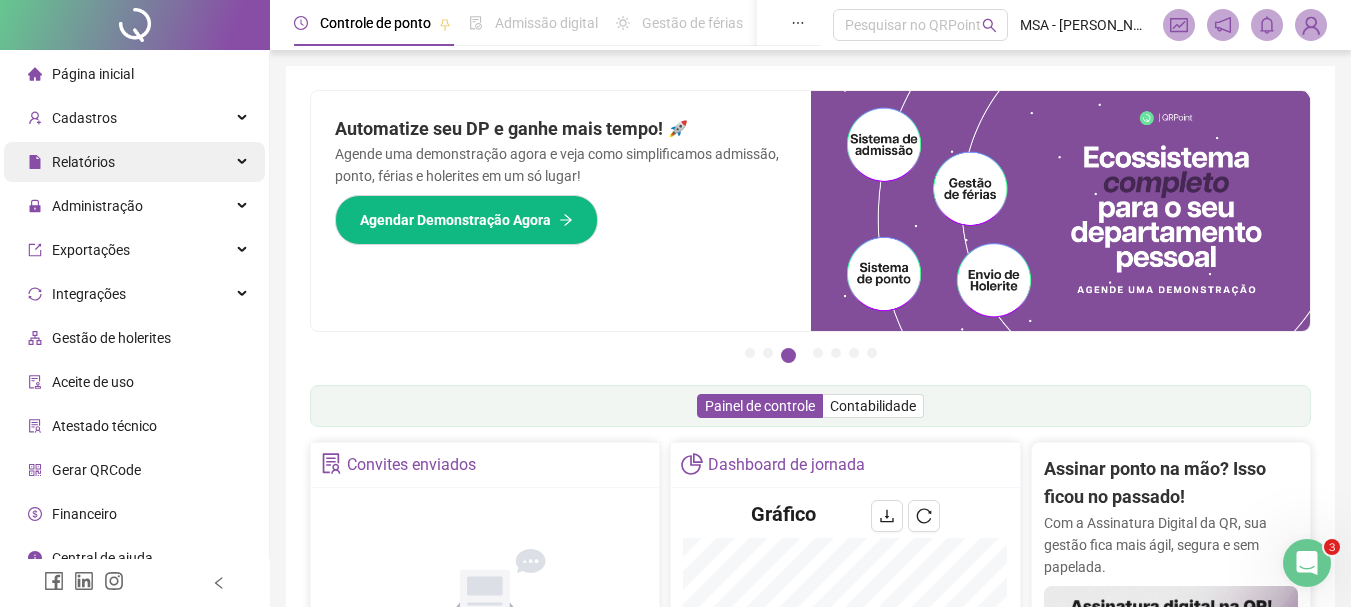 click on "Relatórios" at bounding box center (71, 162) 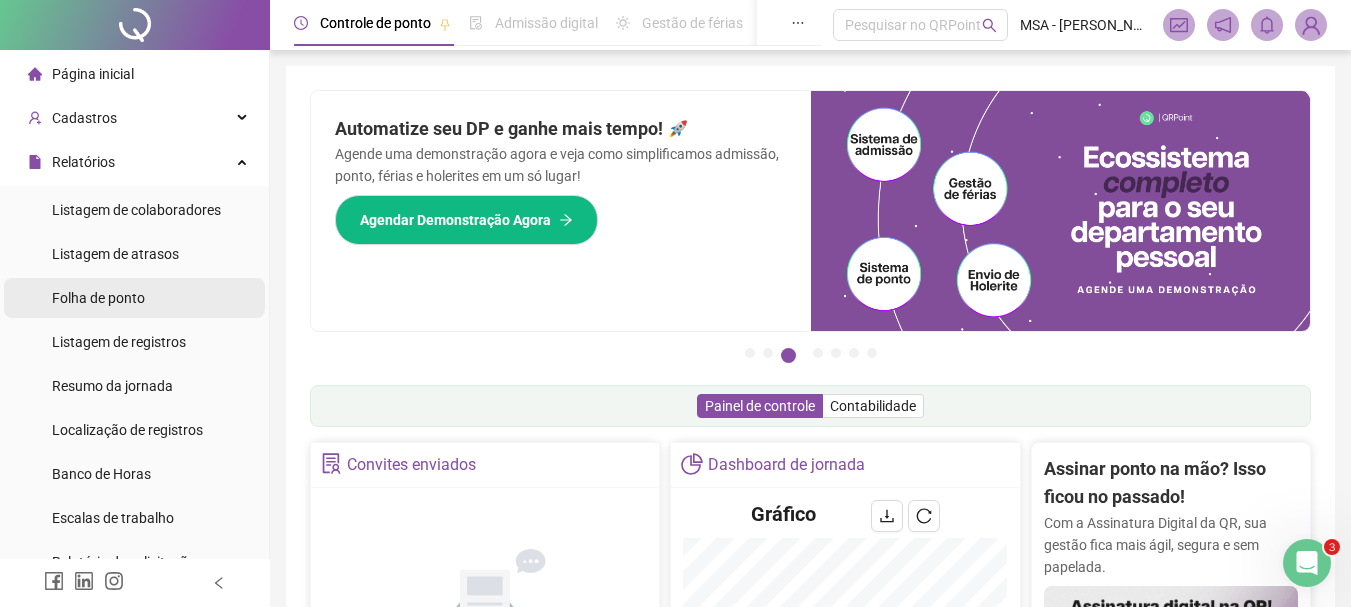 click on "Folha de ponto" at bounding box center (98, 298) 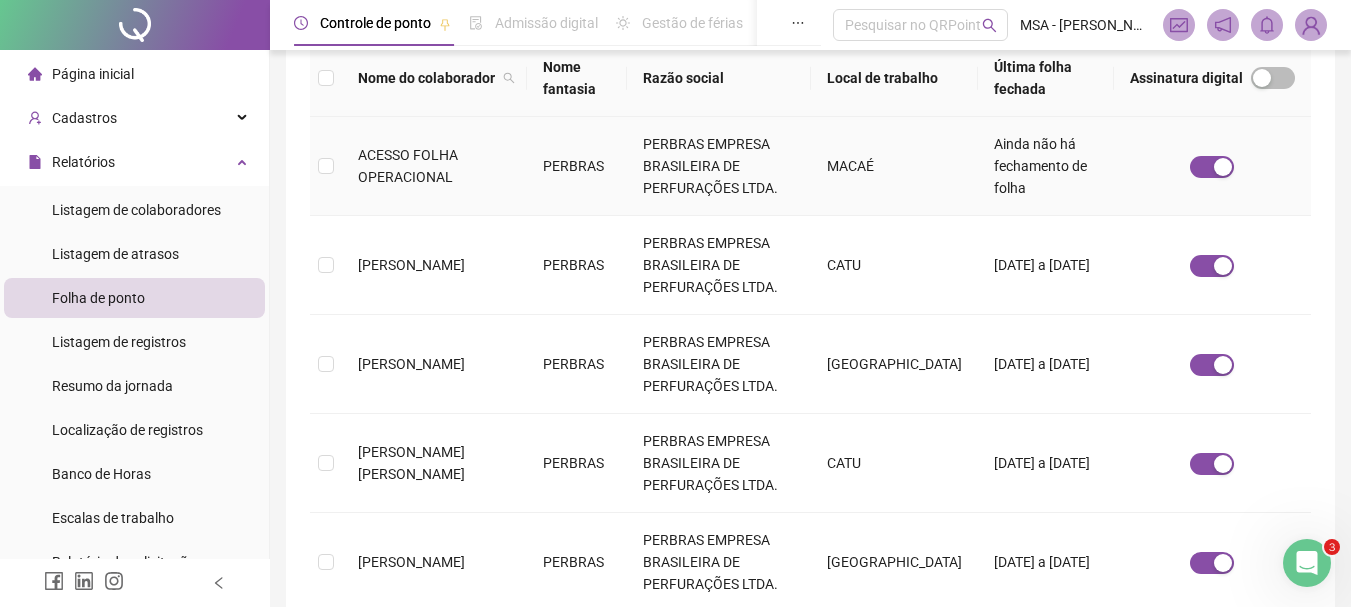 scroll, scrollTop: 330, scrollLeft: 0, axis: vertical 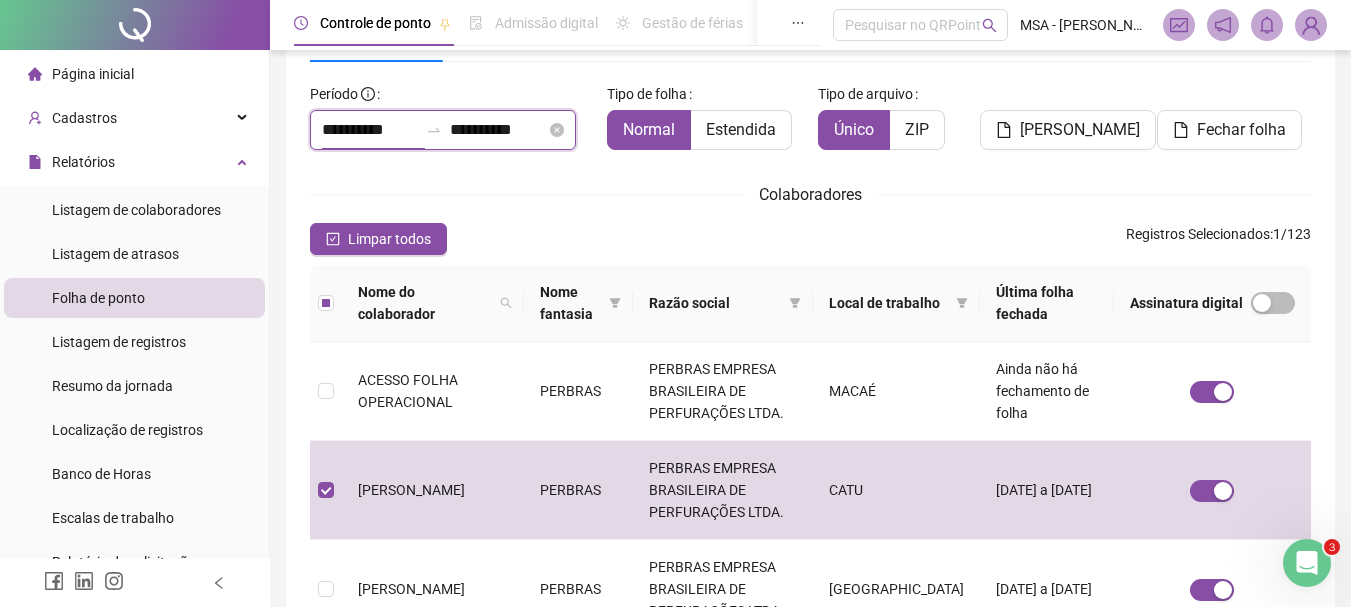 click on "**********" at bounding box center (370, 130) 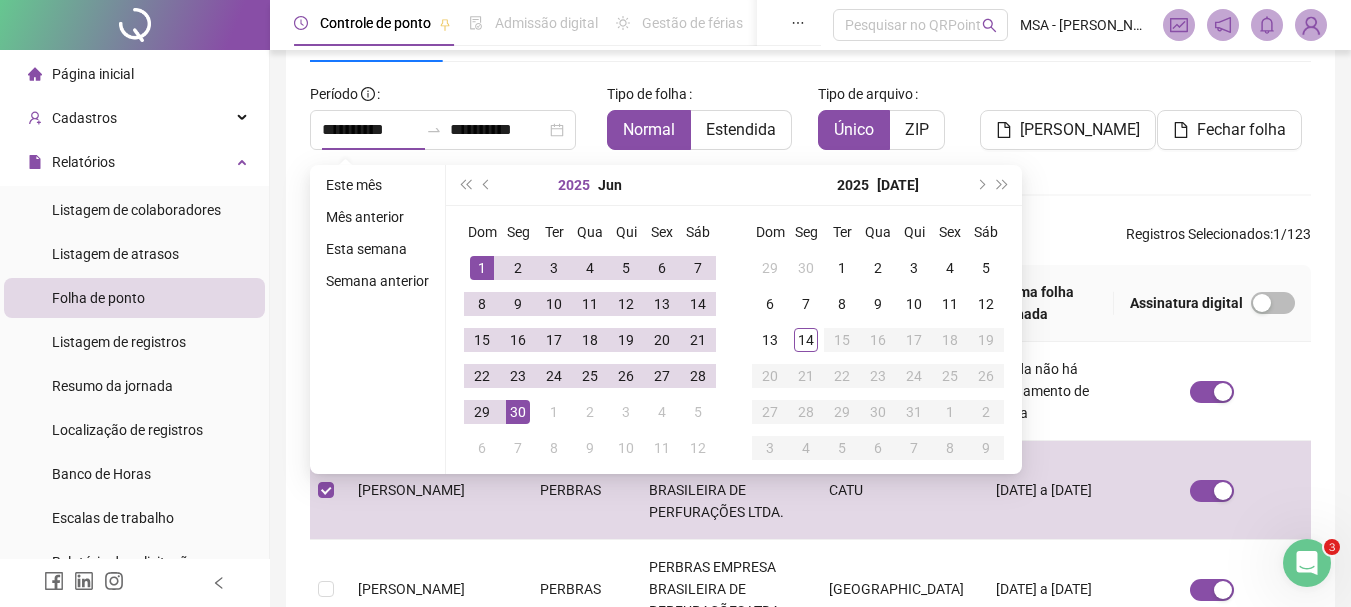 click on "2025" at bounding box center (574, 185) 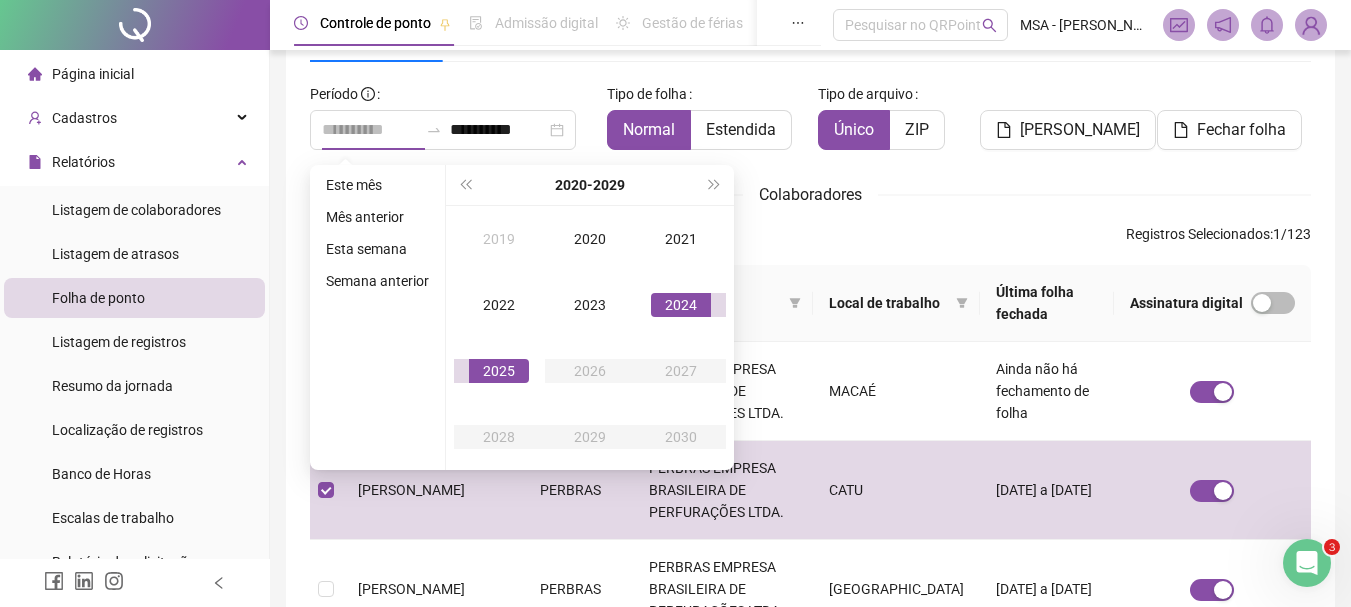 click on "2024" at bounding box center [681, 305] 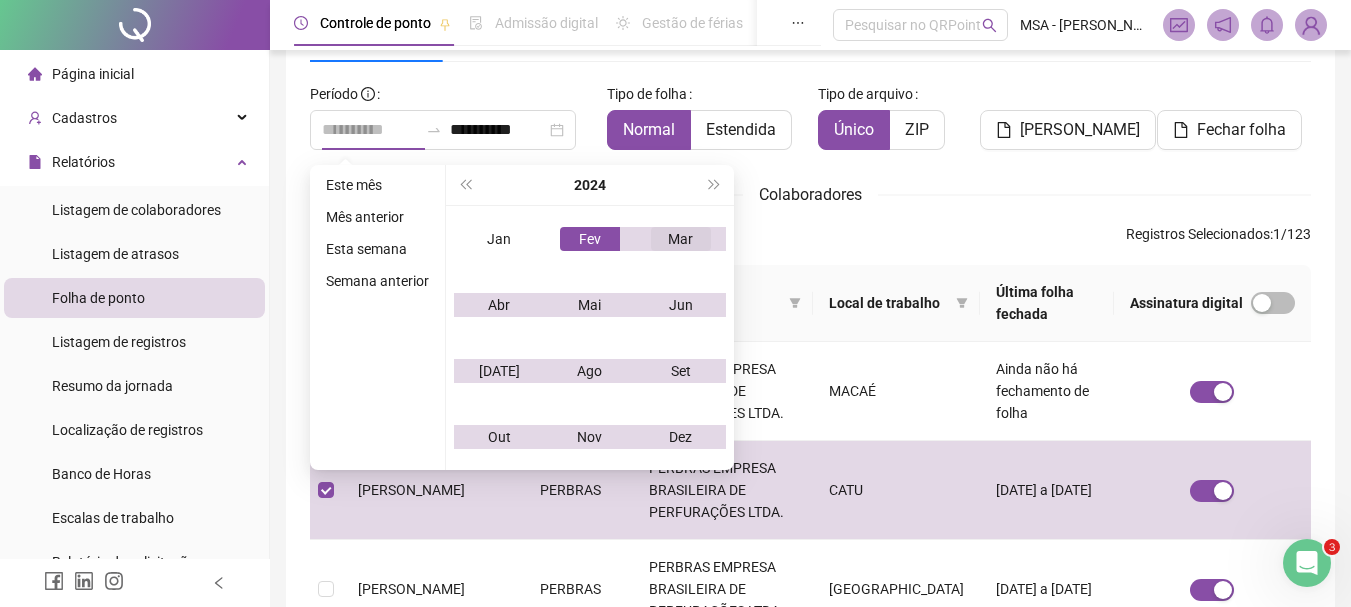 type on "**********" 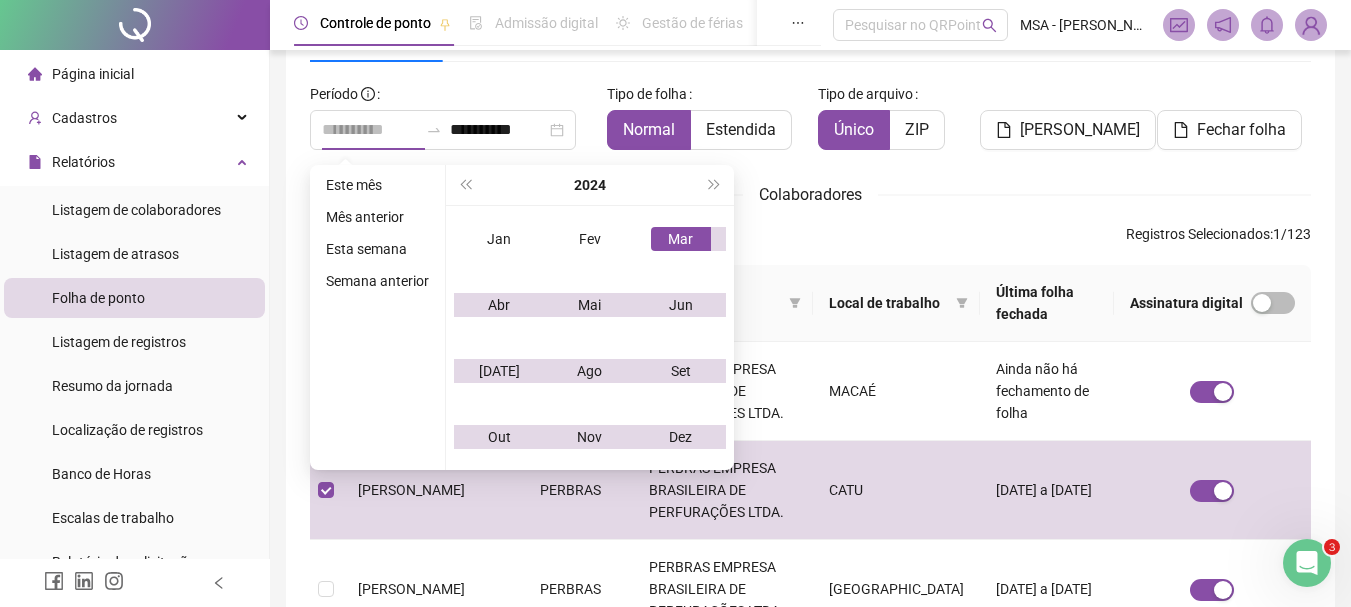 click on "Mar" at bounding box center [681, 239] 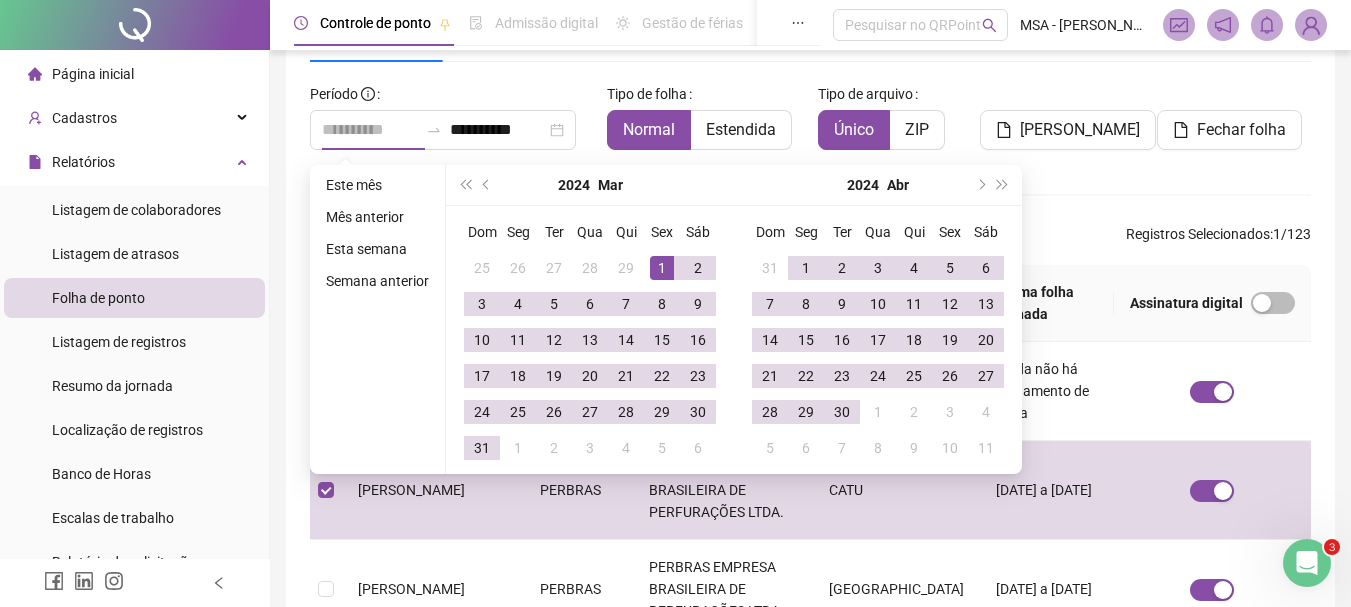 click on "1" at bounding box center [662, 268] 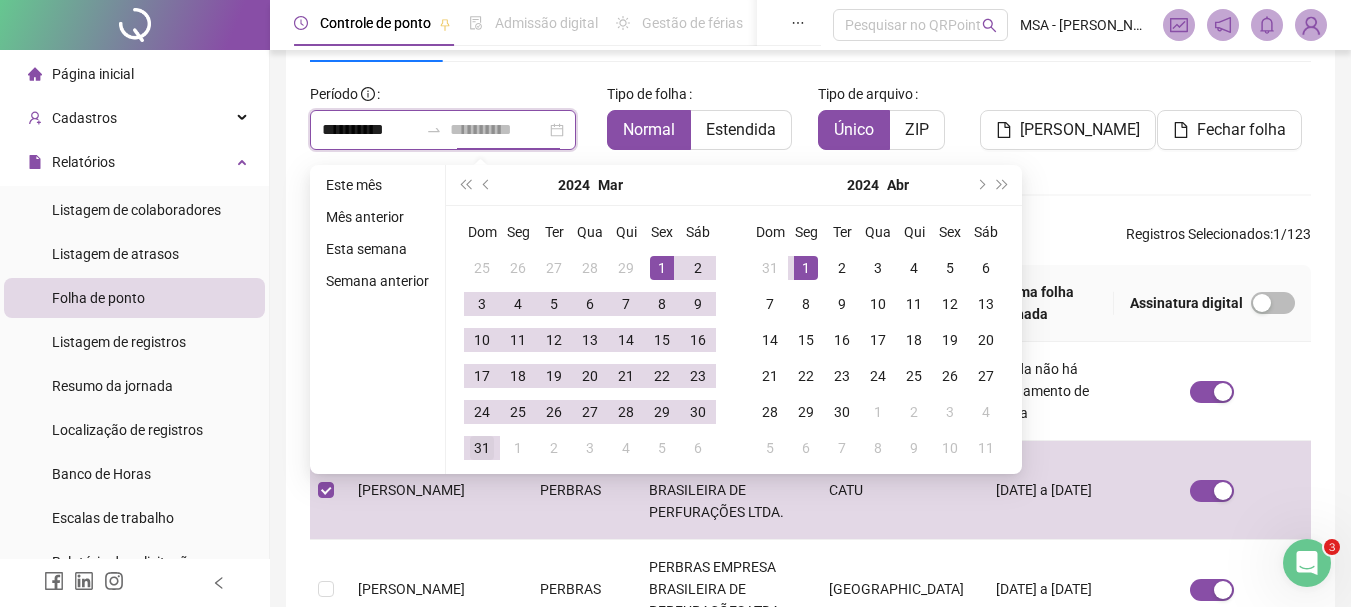 type on "**********" 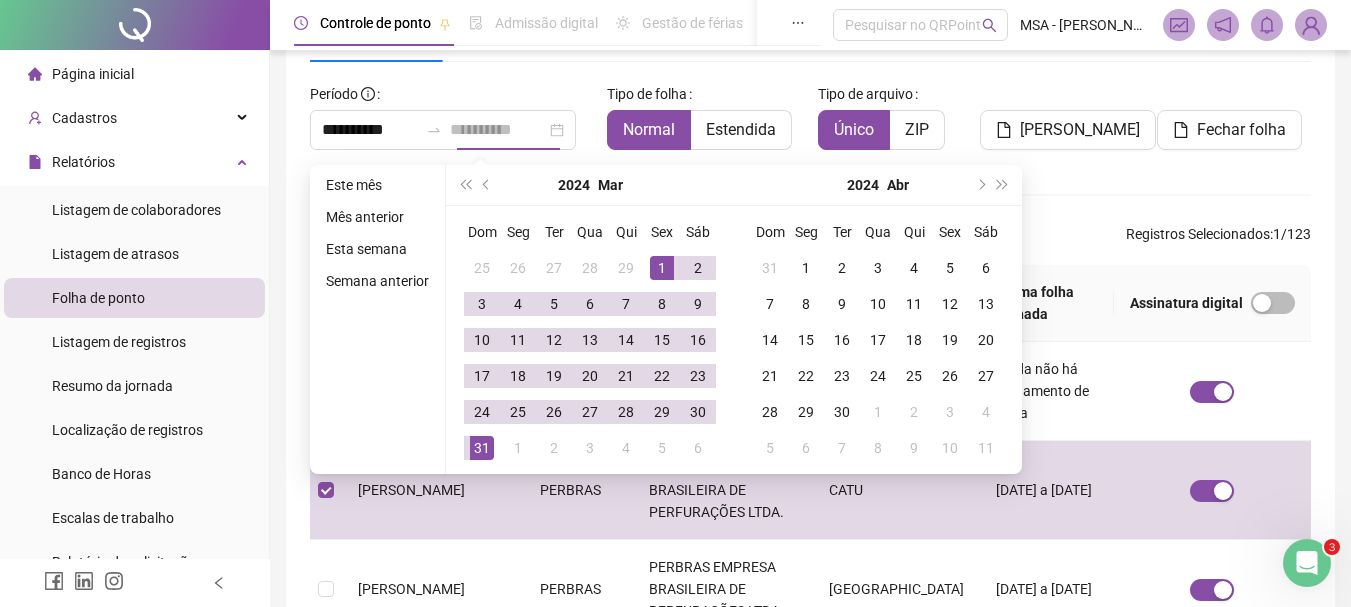 click on "31" at bounding box center [482, 448] 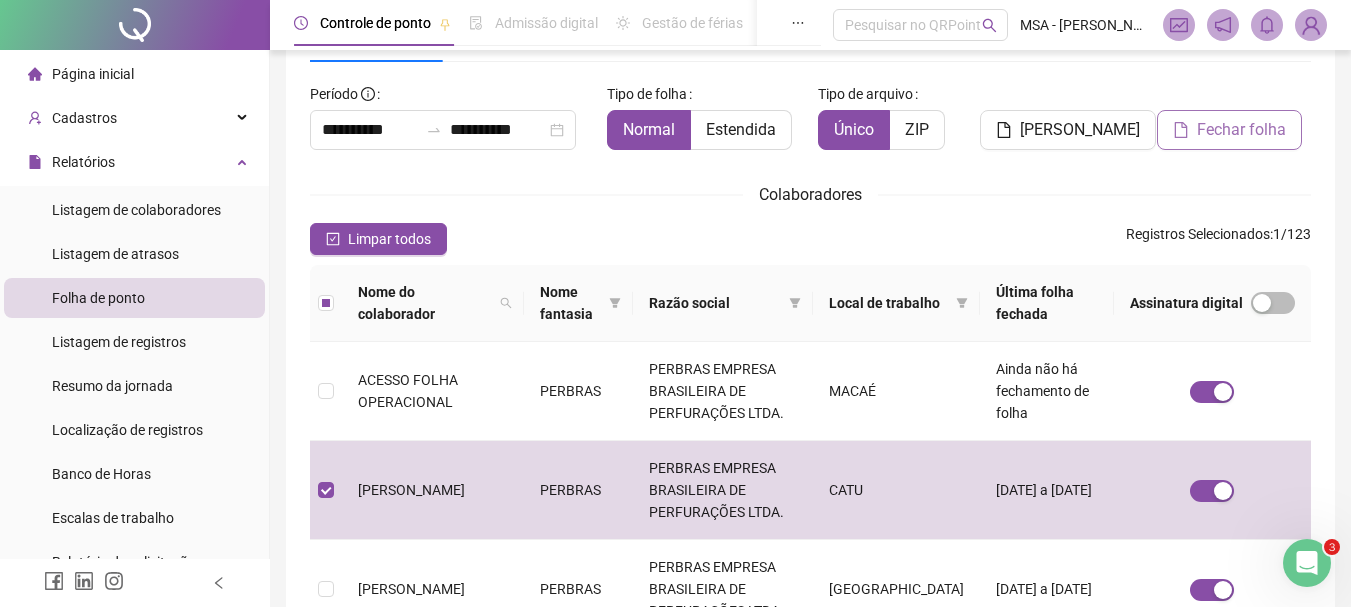 click on "Fechar folha" at bounding box center (1241, 130) 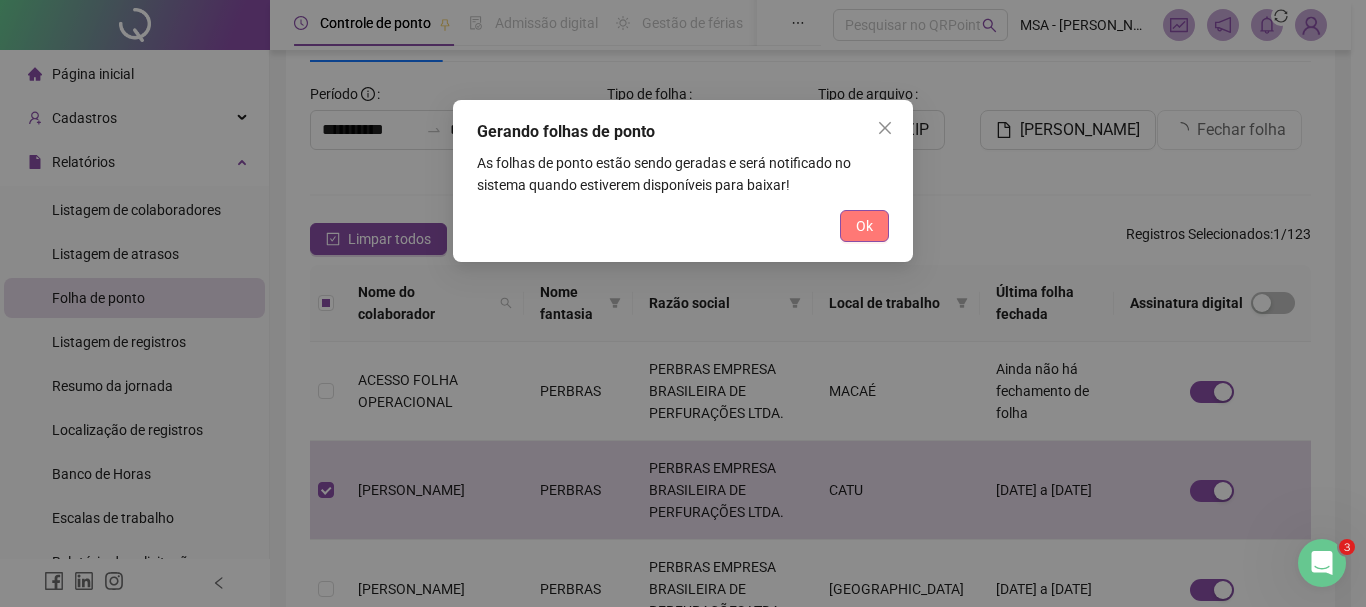 click on "Ok" at bounding box center [864, 226] 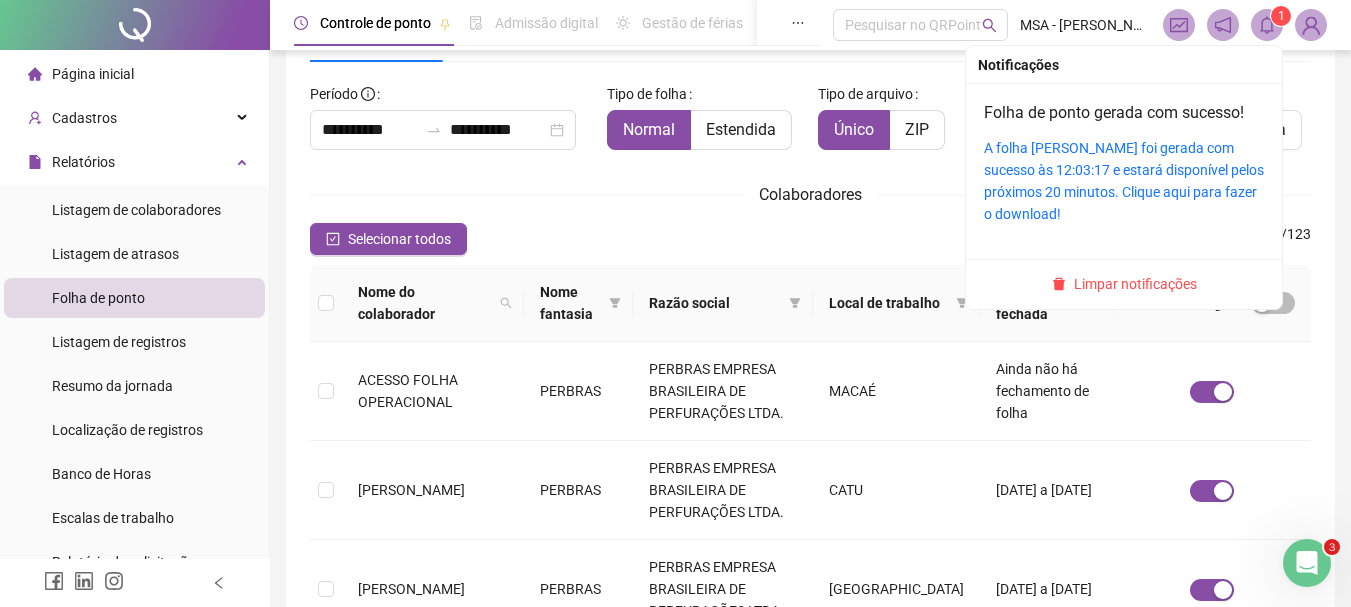 click 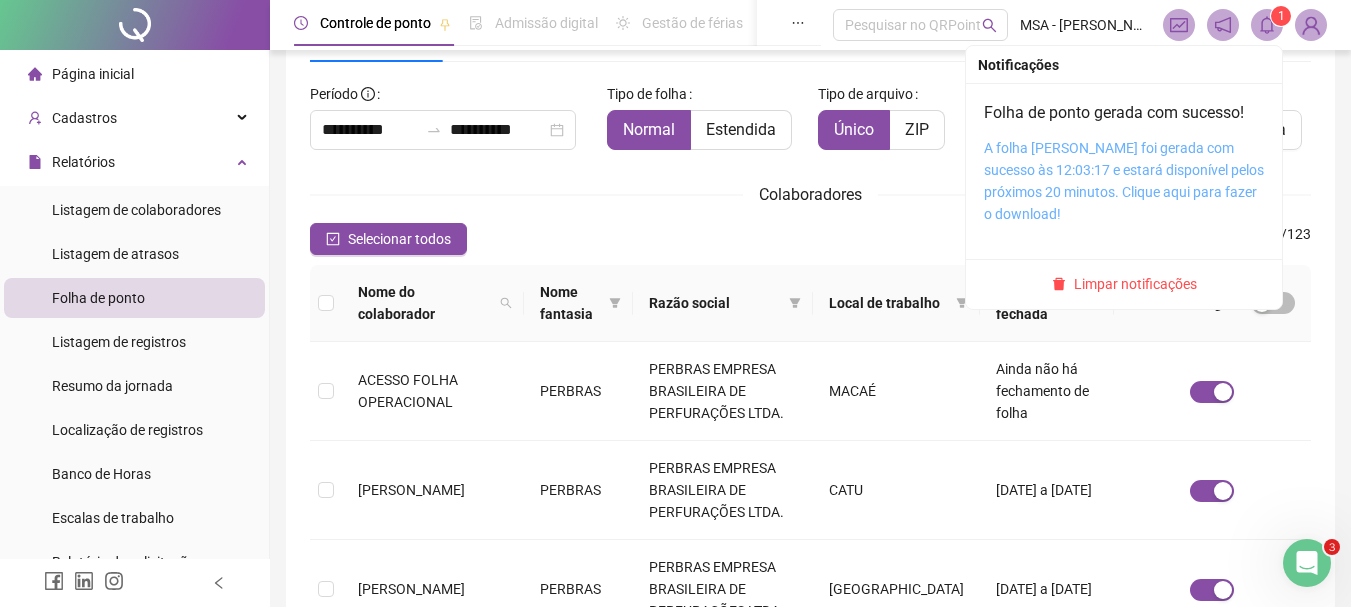 click on "A folha [PERSON_NAME] foi gerada com sucesso às 12:03:17 e estará disponível pelos próximos 20 minutos.
Clique aqui para fazer o download!" at bounding box center [1124, 181] 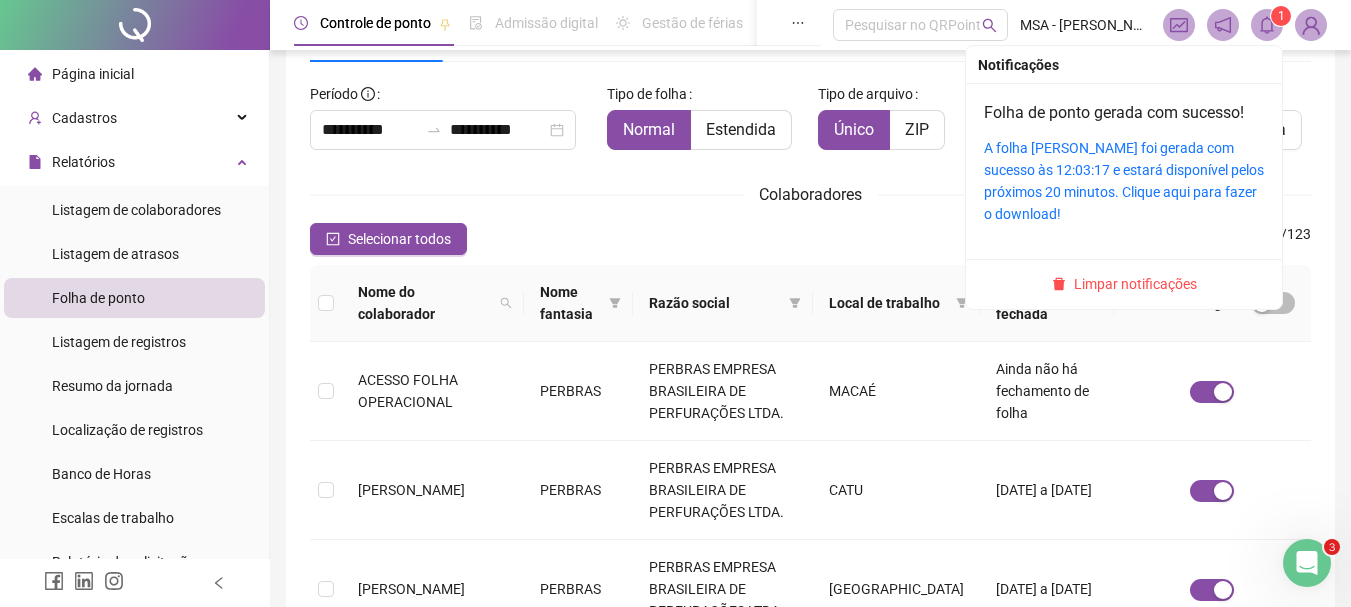 click 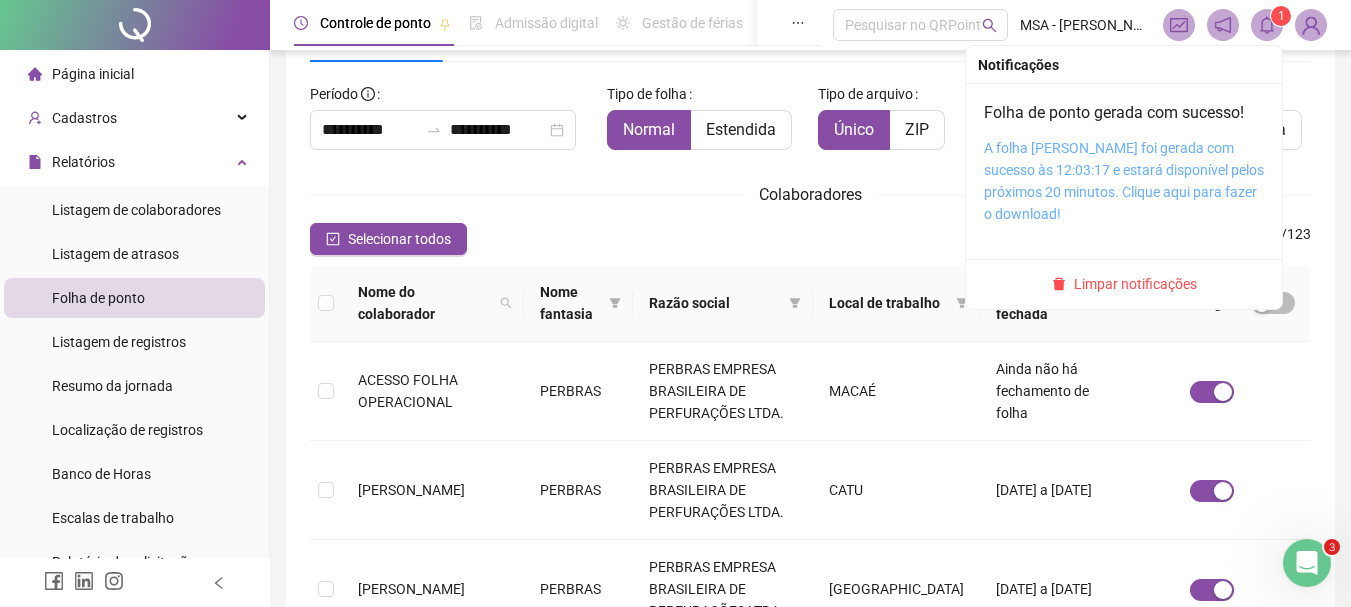 click on "A folha [PERSON_NAME] foi gerada com sucesso às 12:03:17 e estará disponível pelos próximos 20 minutos.
Clique aqui para fazer o download!" at bounding box center (1124, 181) 